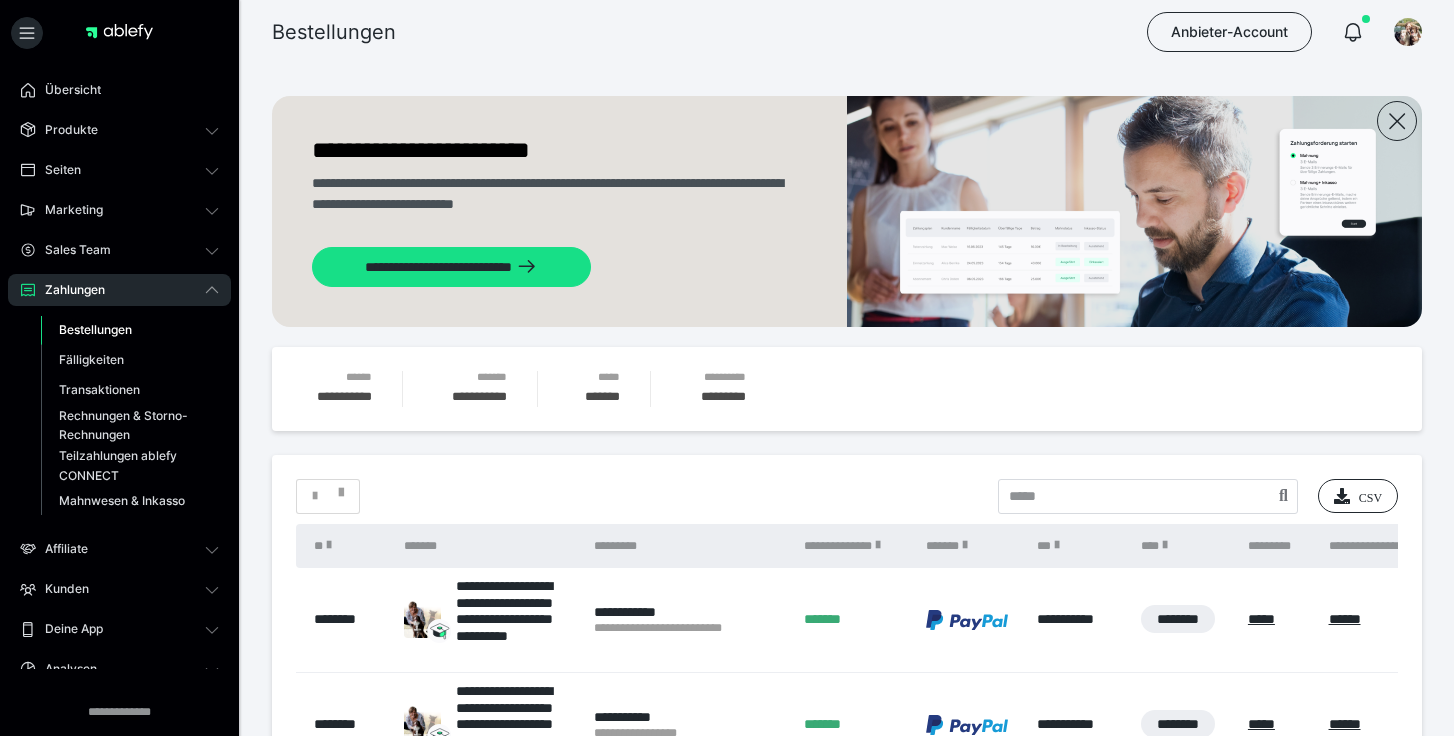 scroll, scrollTop: 0, scrollLeft: 0, axis: both 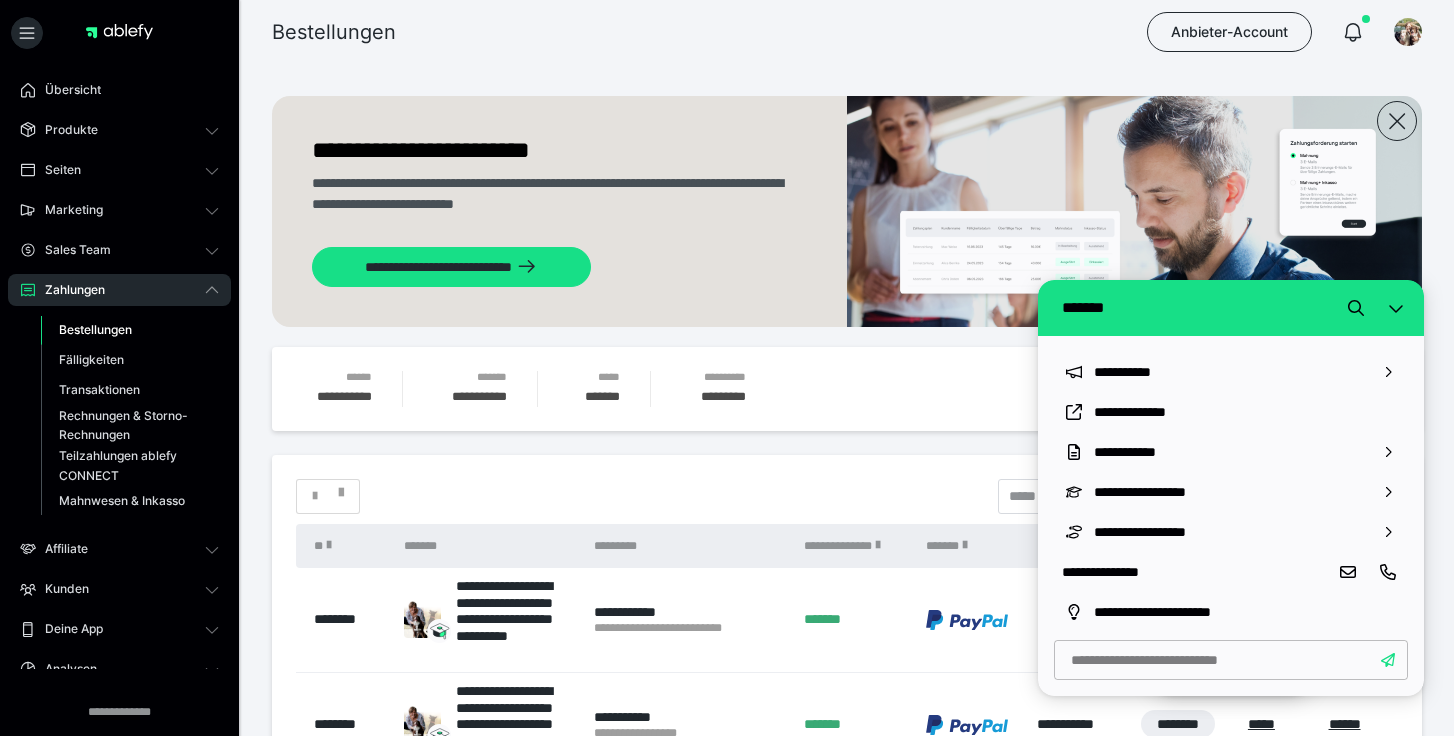 click on "**********" at bounding box center (847, 1021) 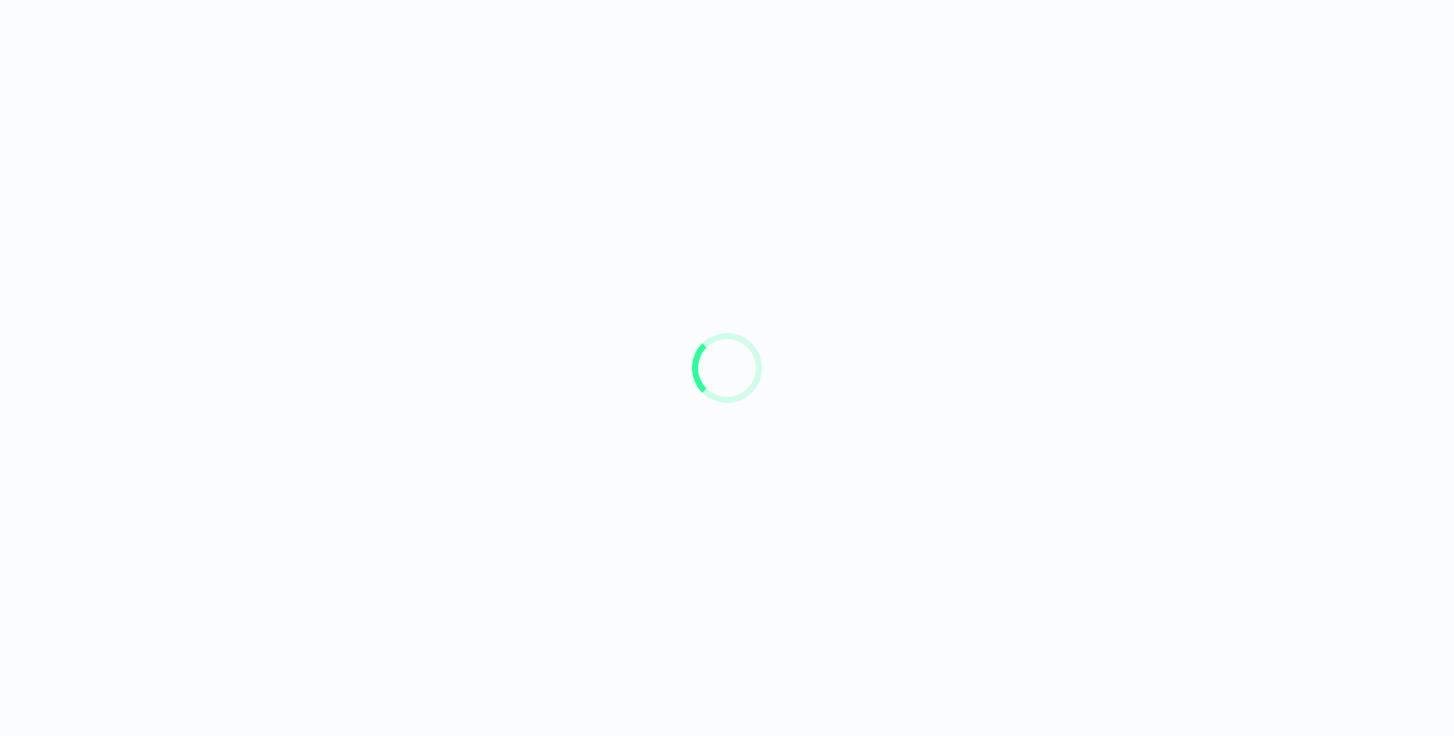 scroll, scrollTop: 0, scrollLeft: 0, axis: both 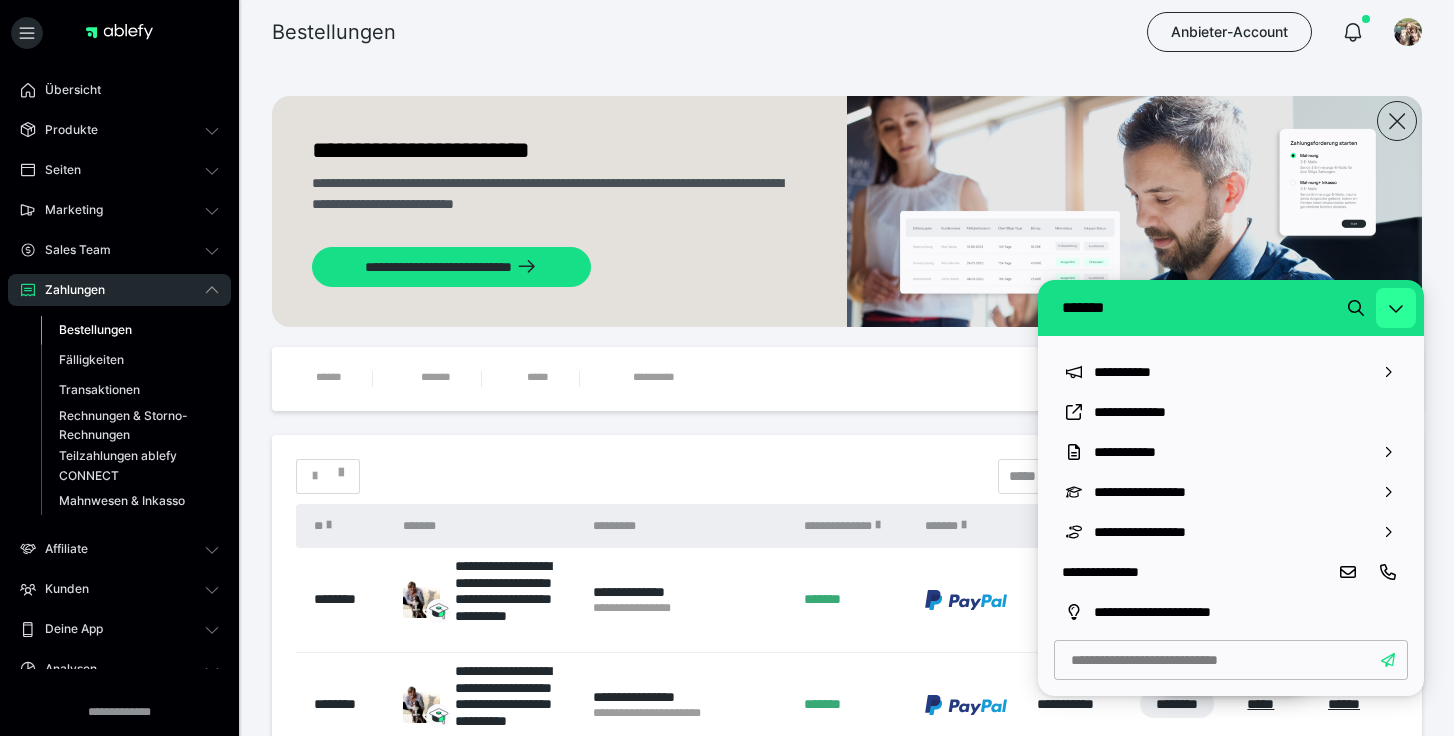 click 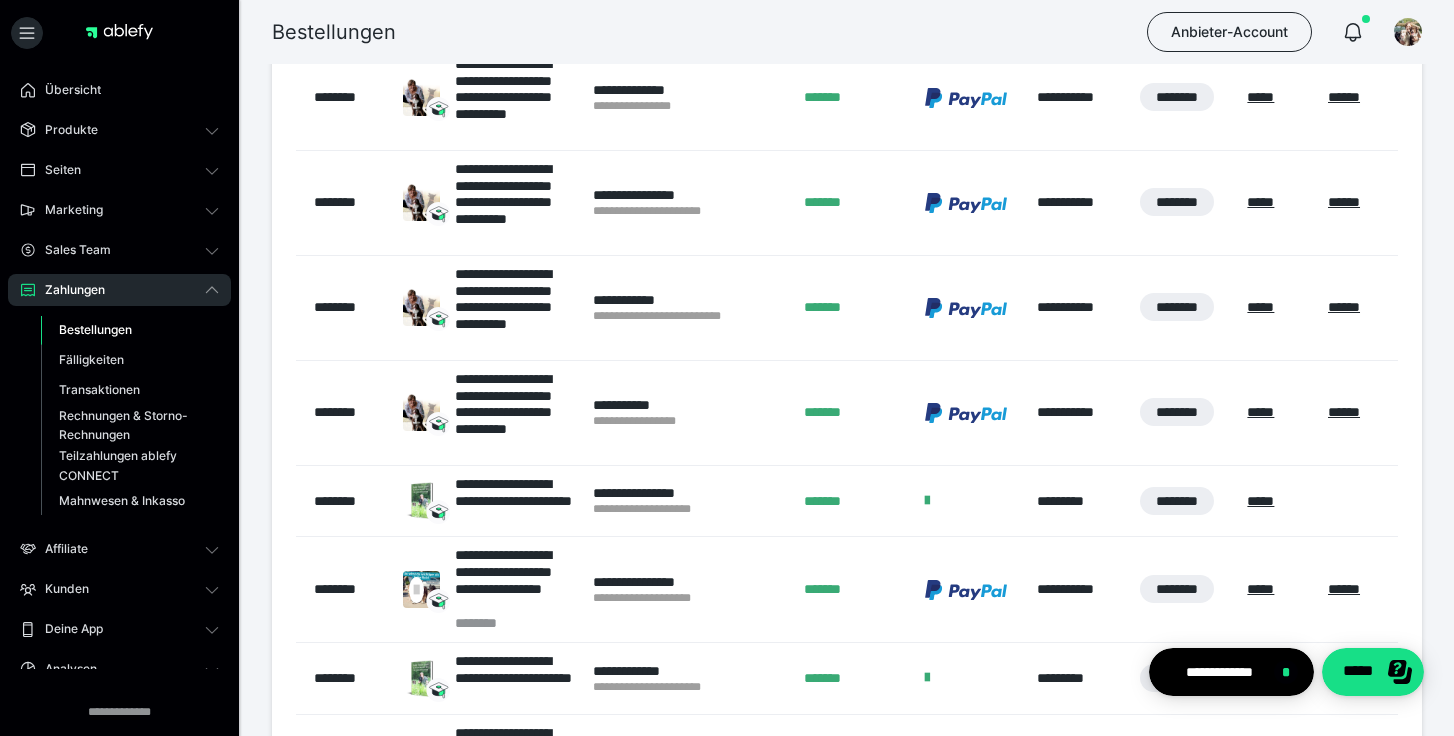 scroll, scrollTop: 0, scrollLeft: 0, axis: both 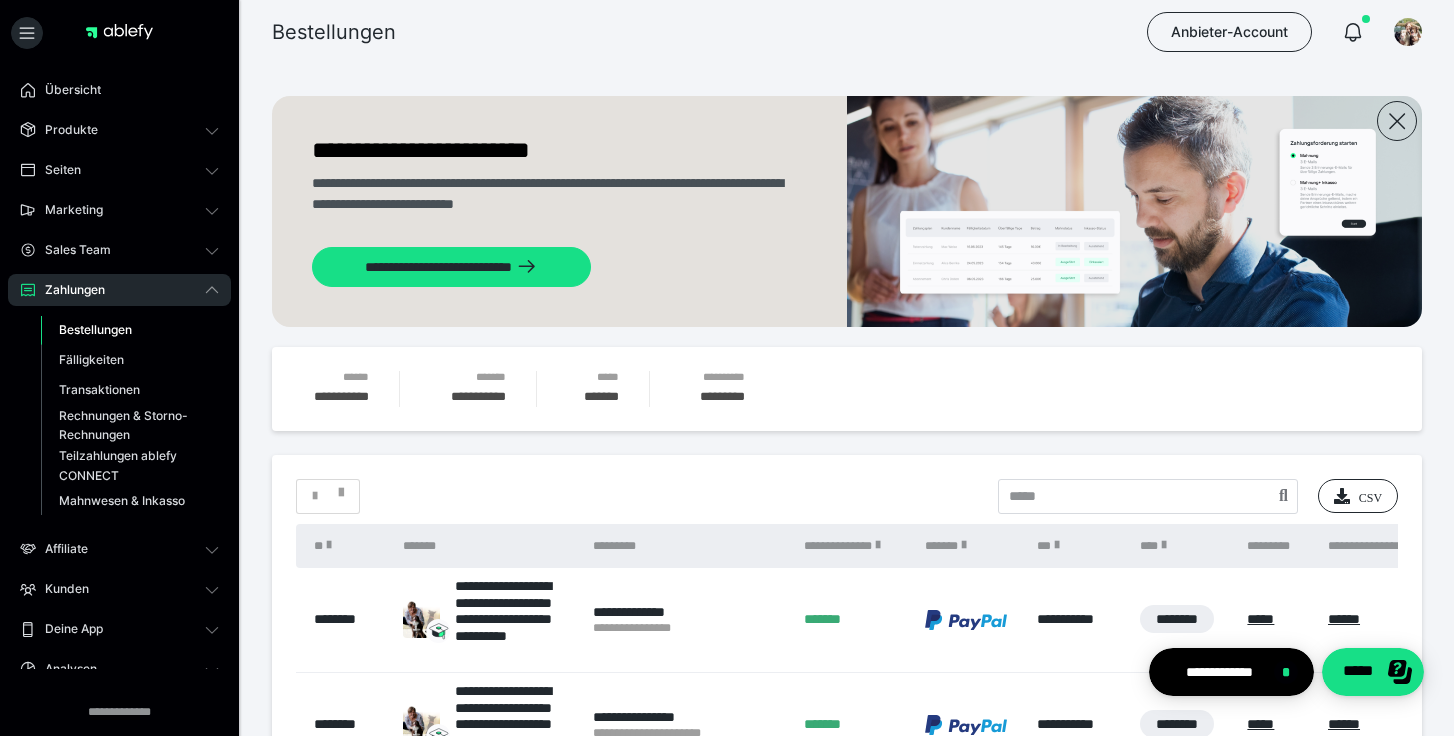 click on "*" at bounding box center [328, 496] 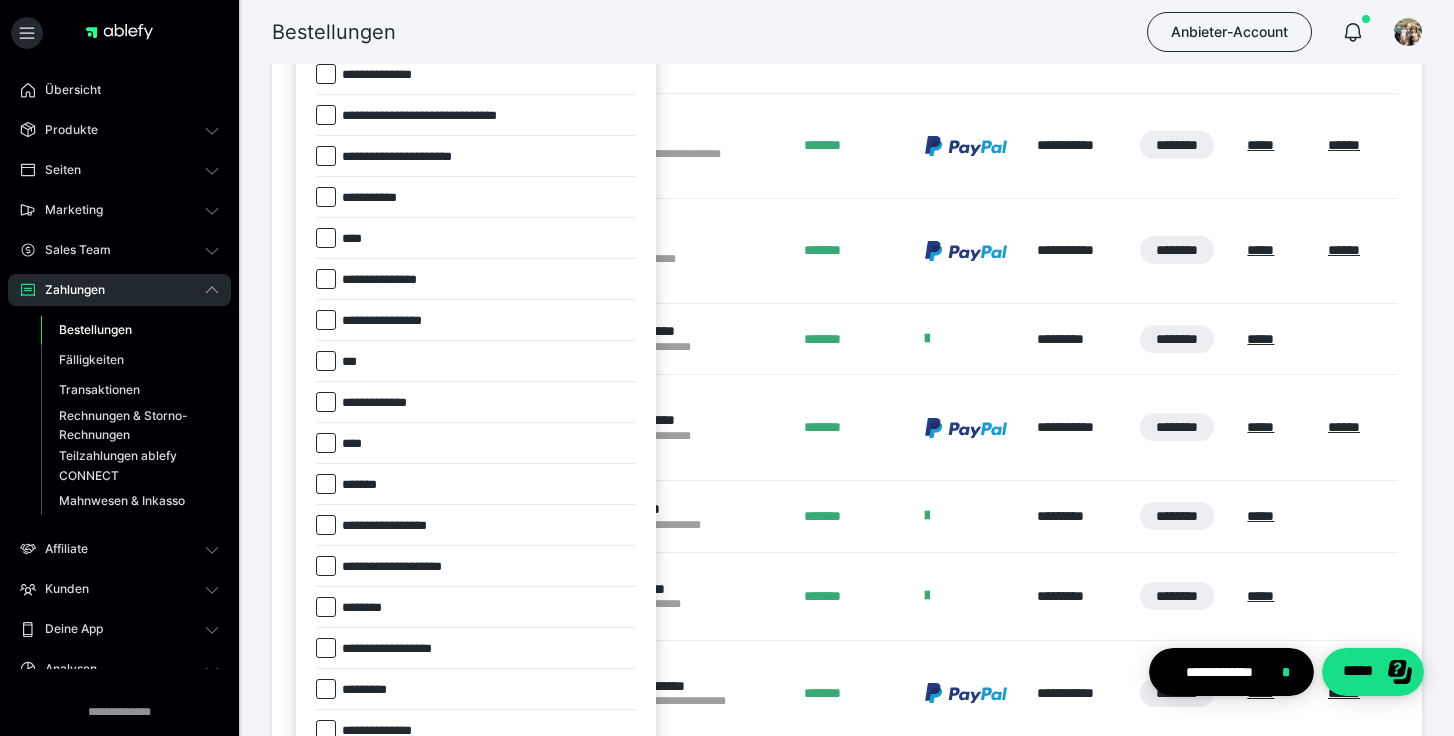 scroll, scrollTop: 716, scrollLeft: 0, axis: vertical 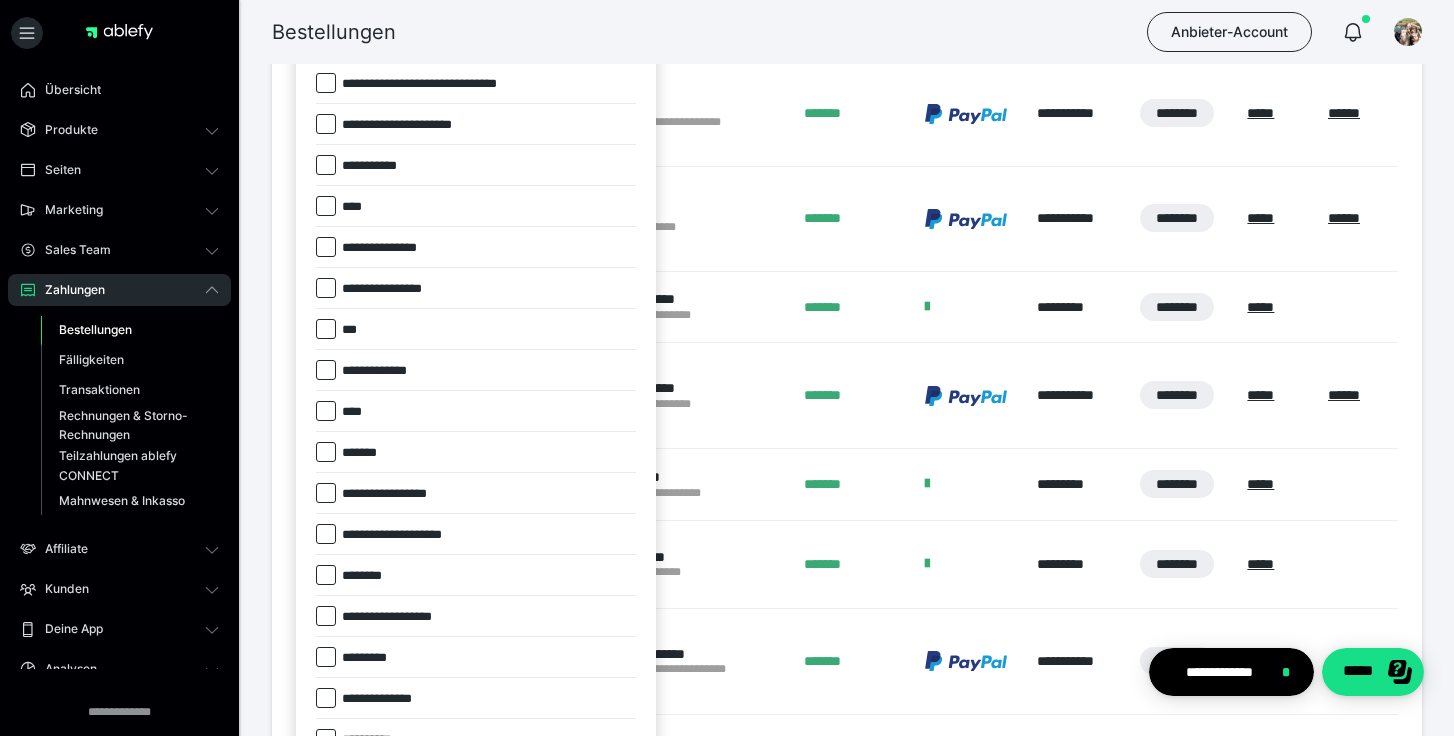 click at bounding box center (326, 452) 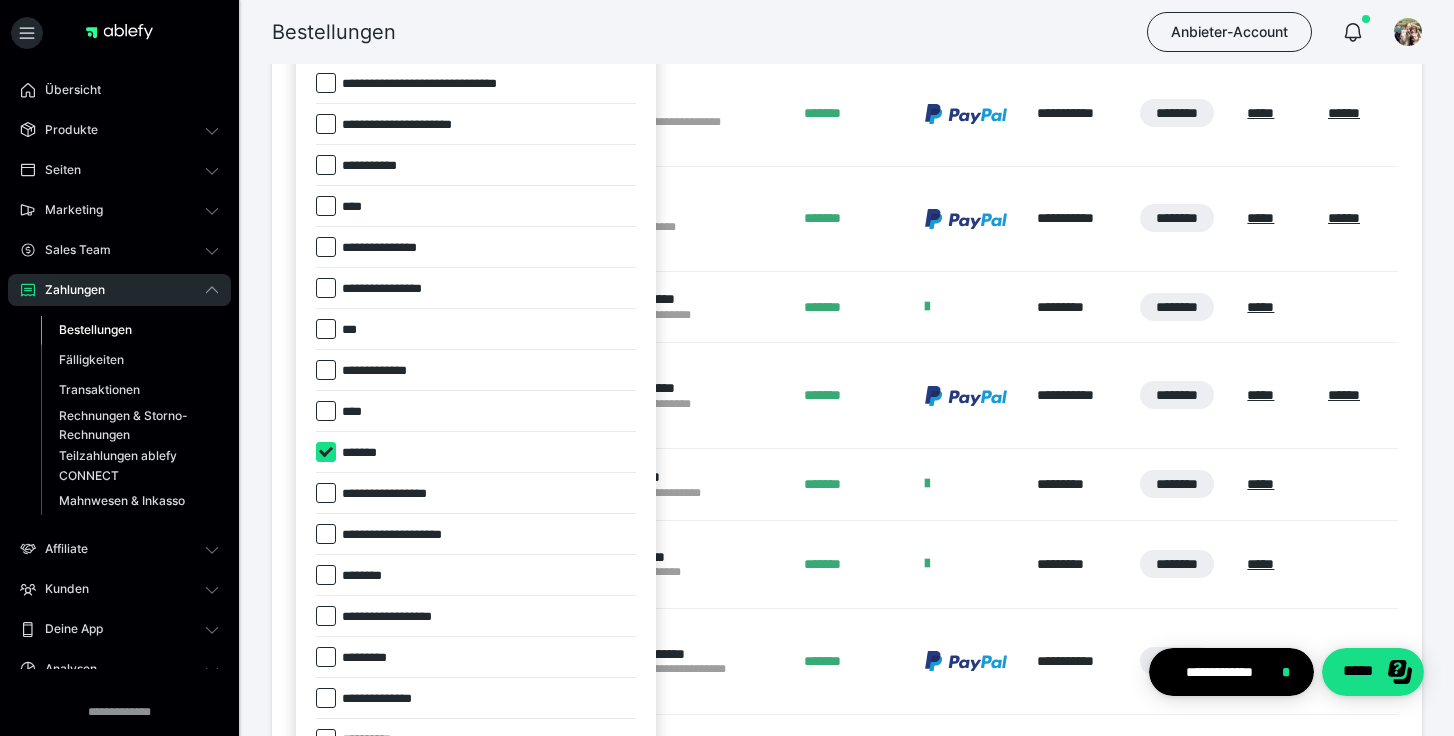 checkbox on "****" 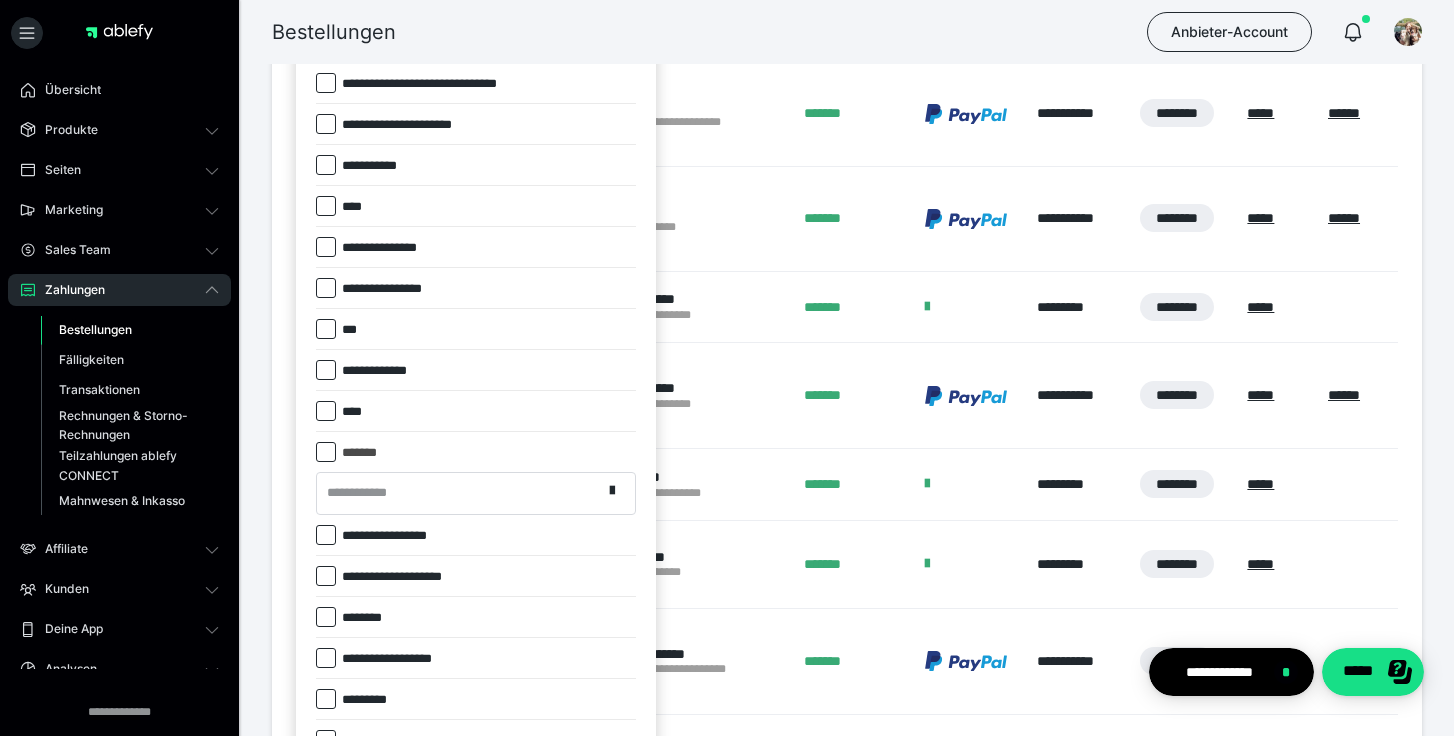 click on "**********" at bounding box center (459, 493) 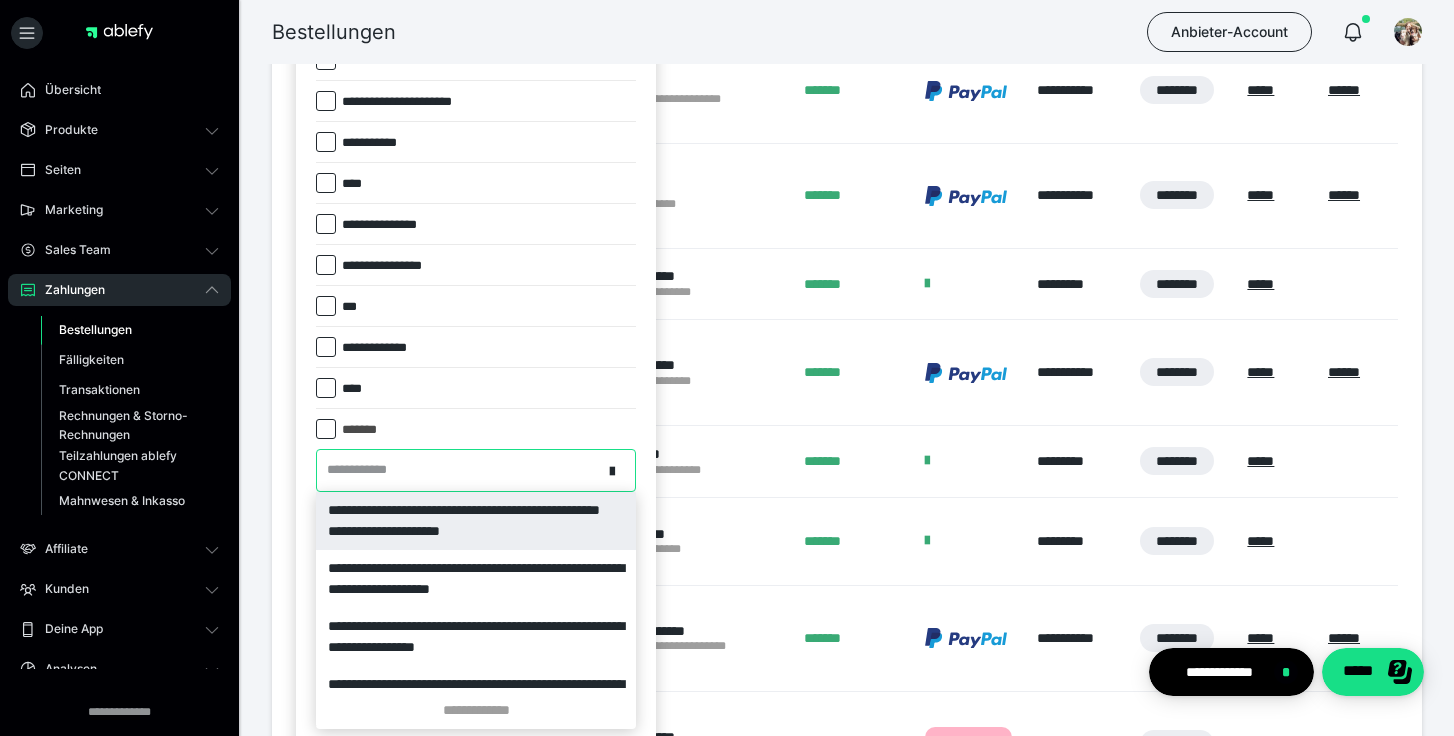 scroll, scrollTop: 742, scrollLeft: 0, axis: vertical 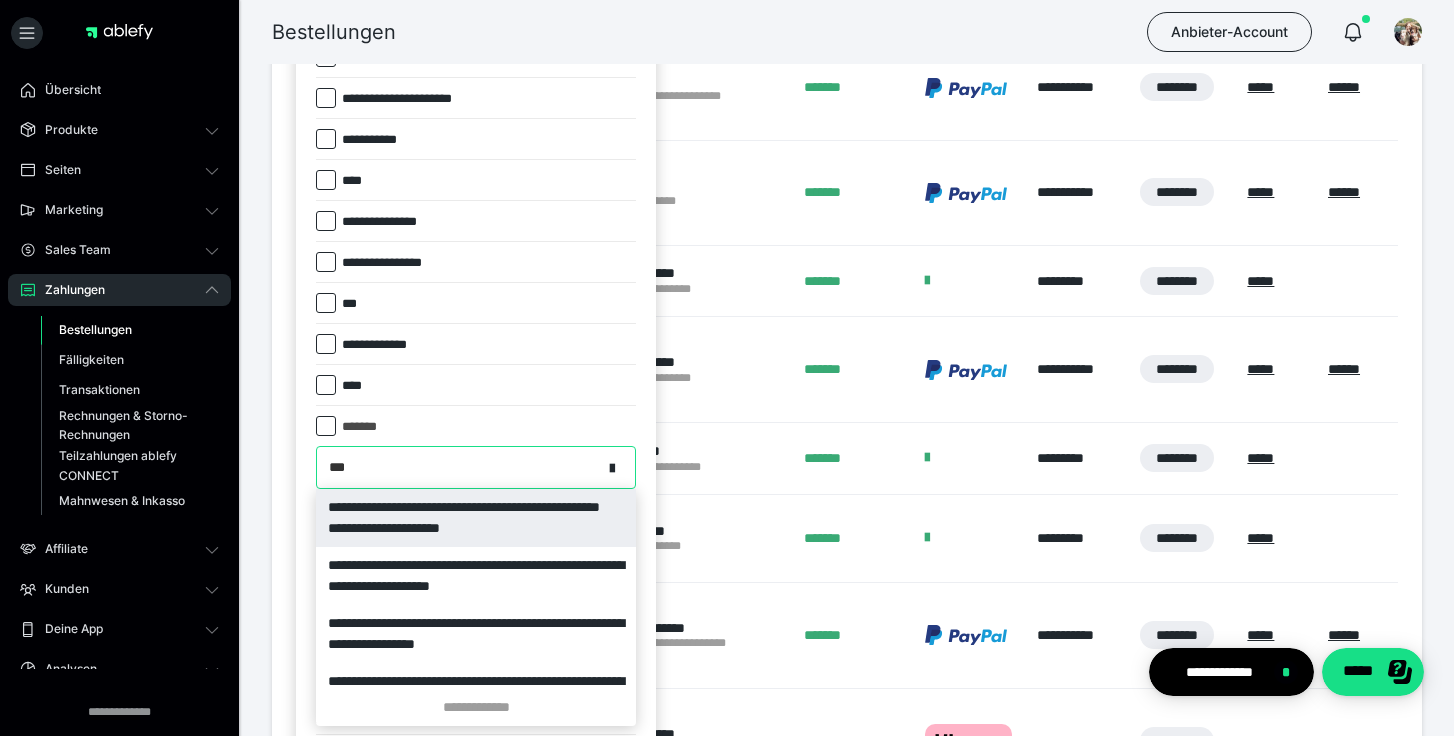 type on "****" 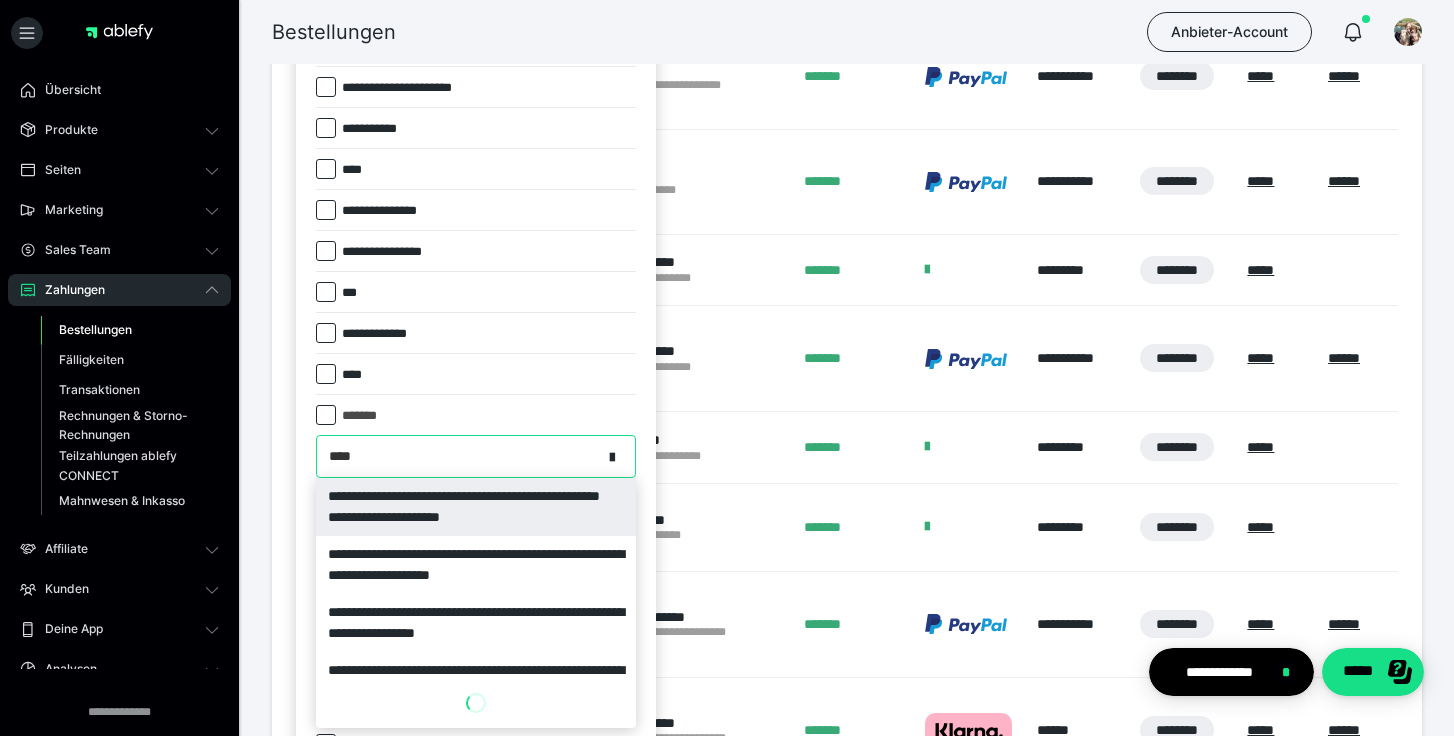 scroll, scrollTop: 755, scrollLeft: 0, axis: vertical 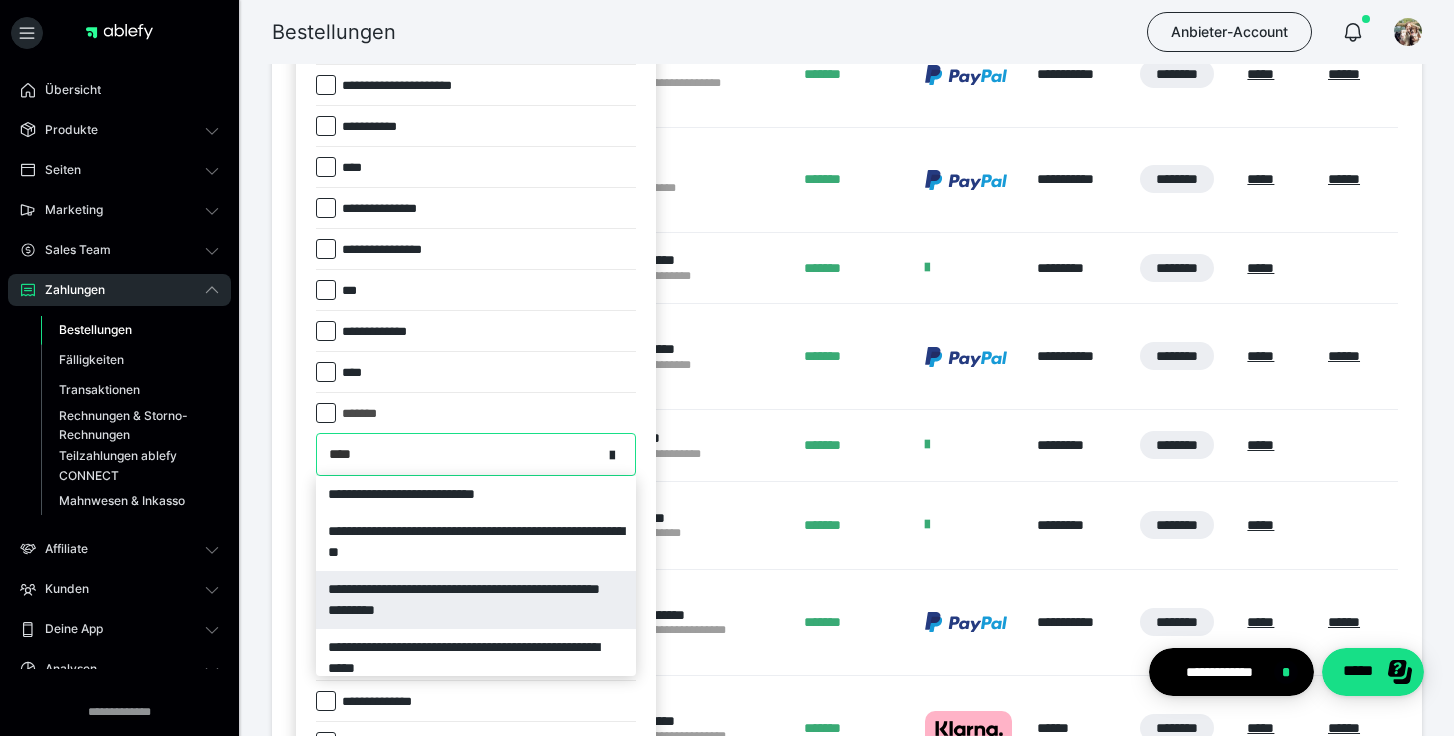click on "**********" at bounding box center [476, 600] 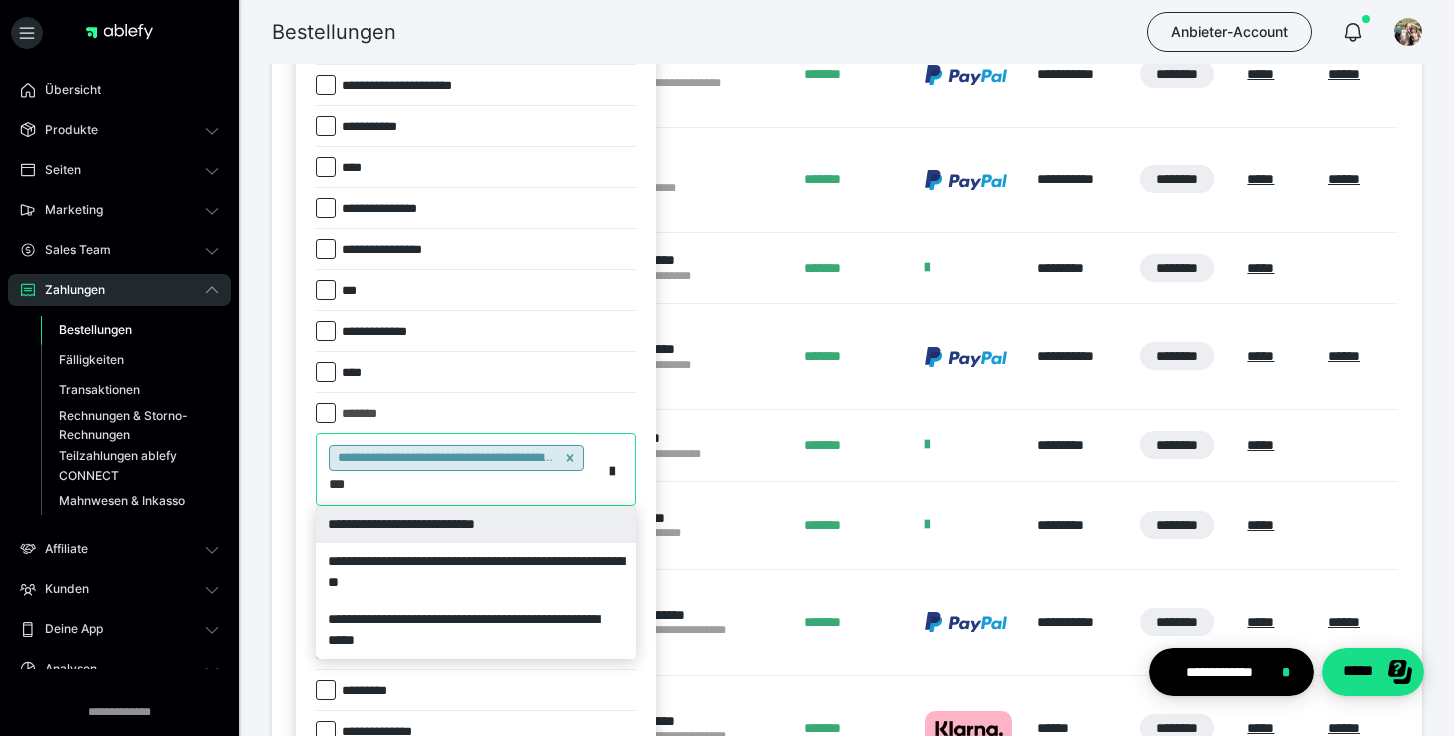 type on "****" 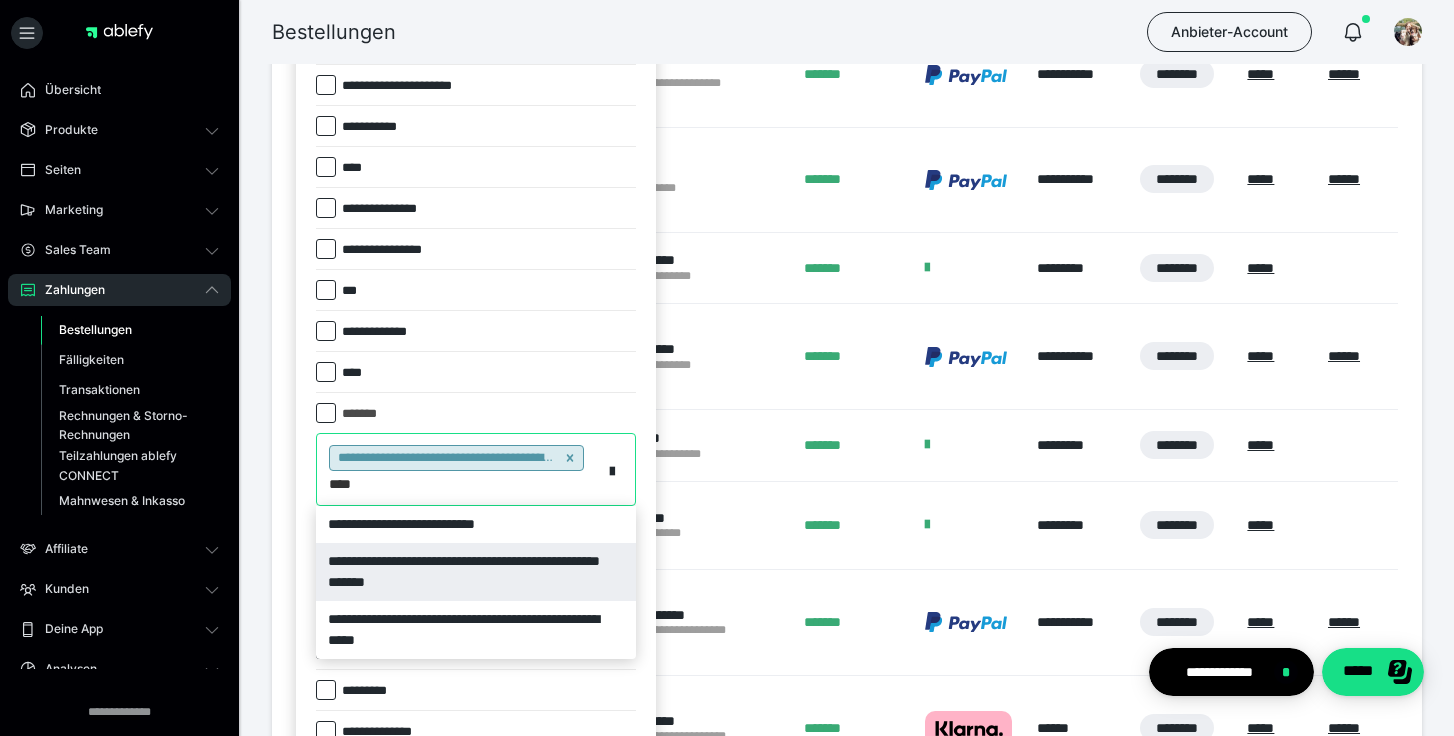 click on "**********" at bounding box center (476, 572) 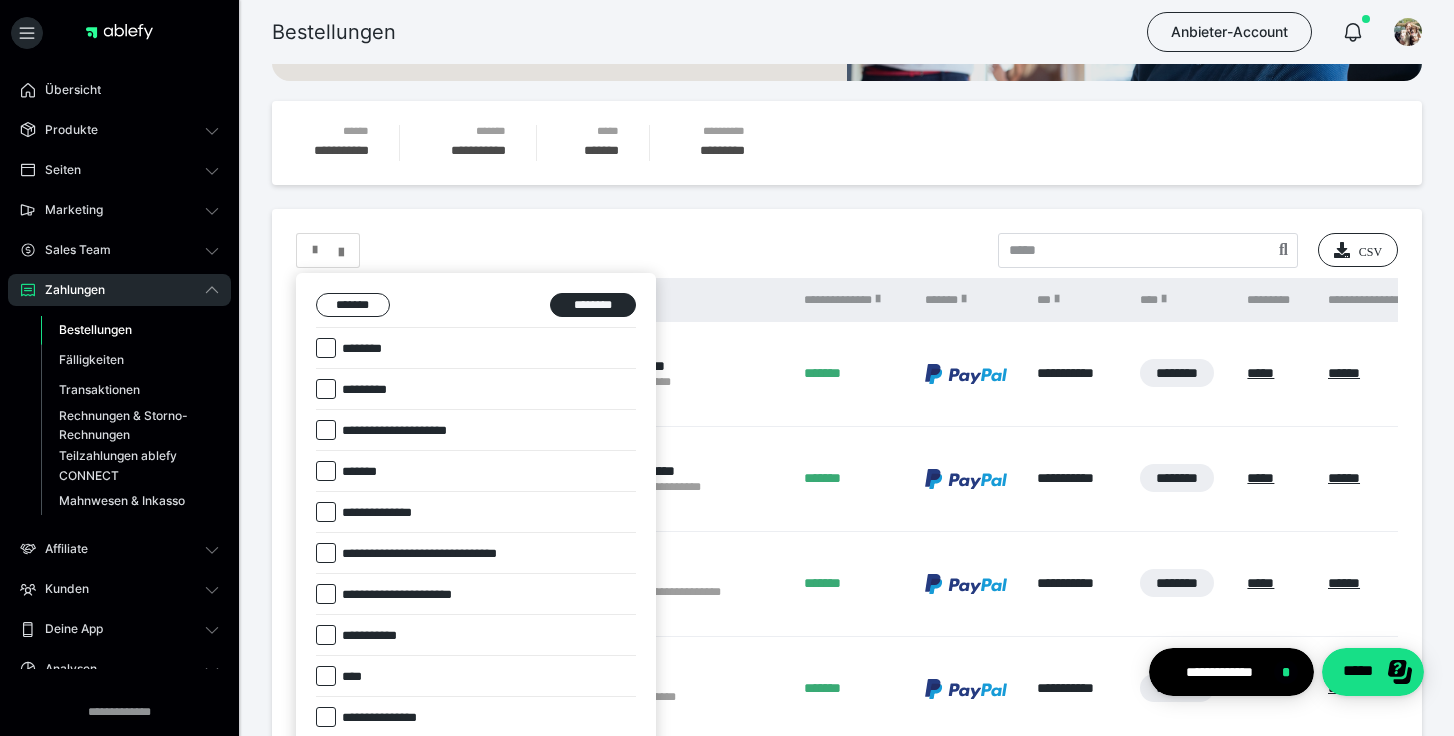 scroll, scrollTop: 243, scrollLeft: 0, axis: vertical 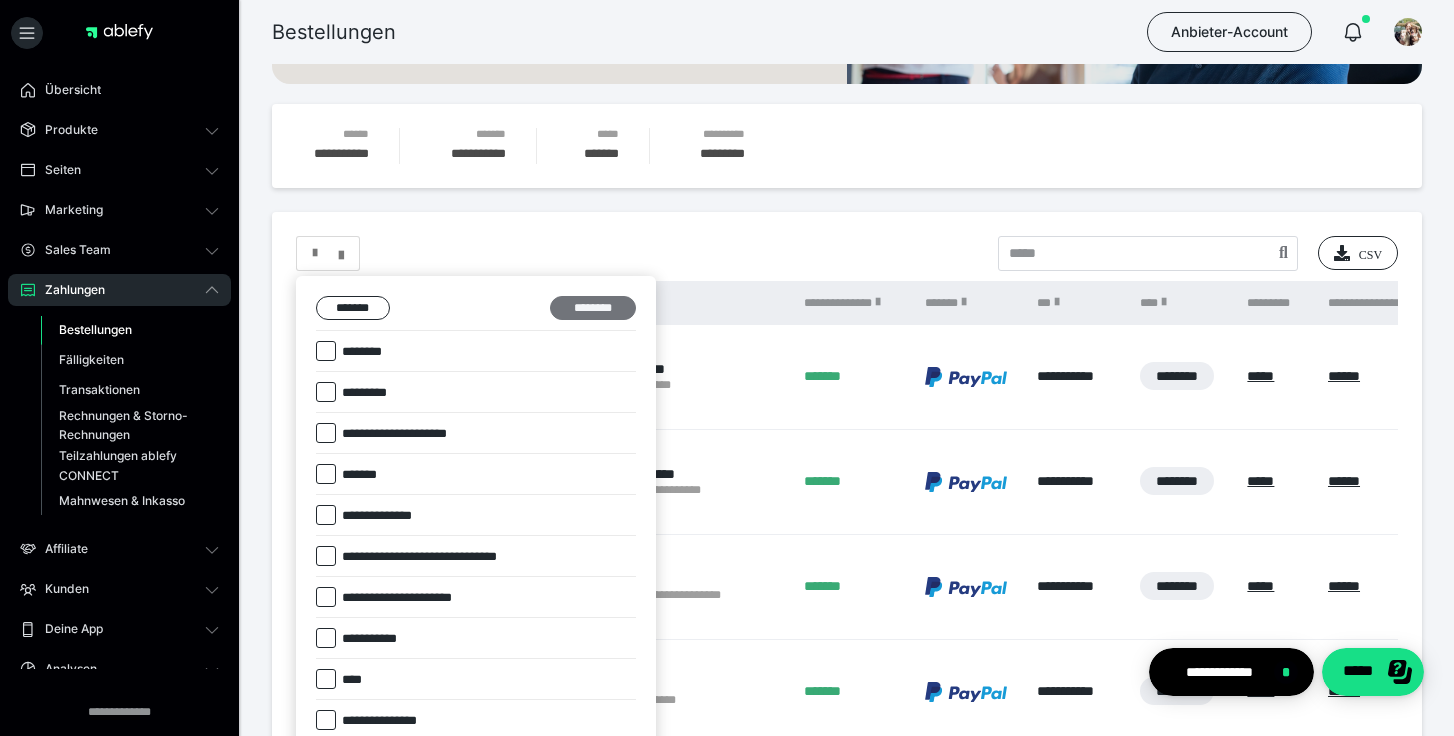 click on "********" at bounding box center [593, 308] 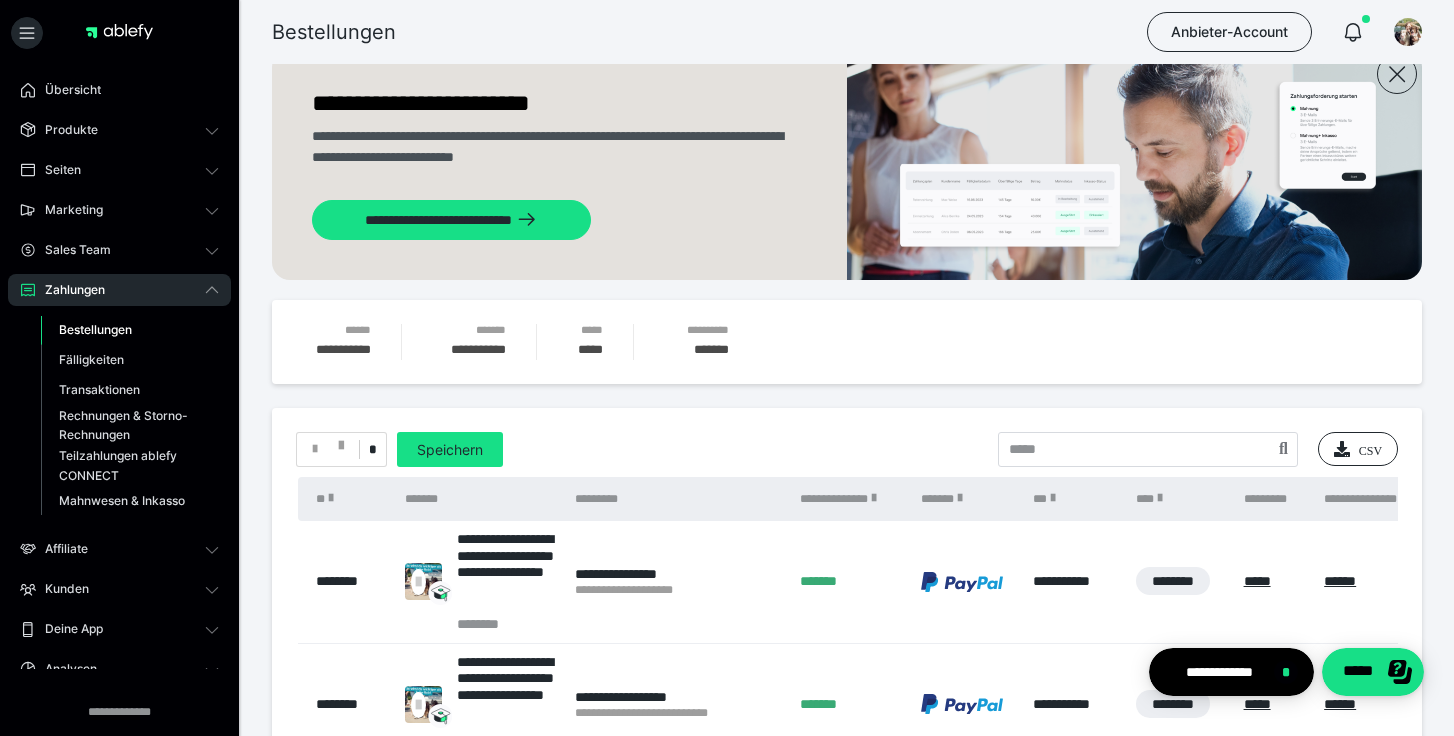 scroll, scrollTop: 0, scrollLeft: 0, axis: both 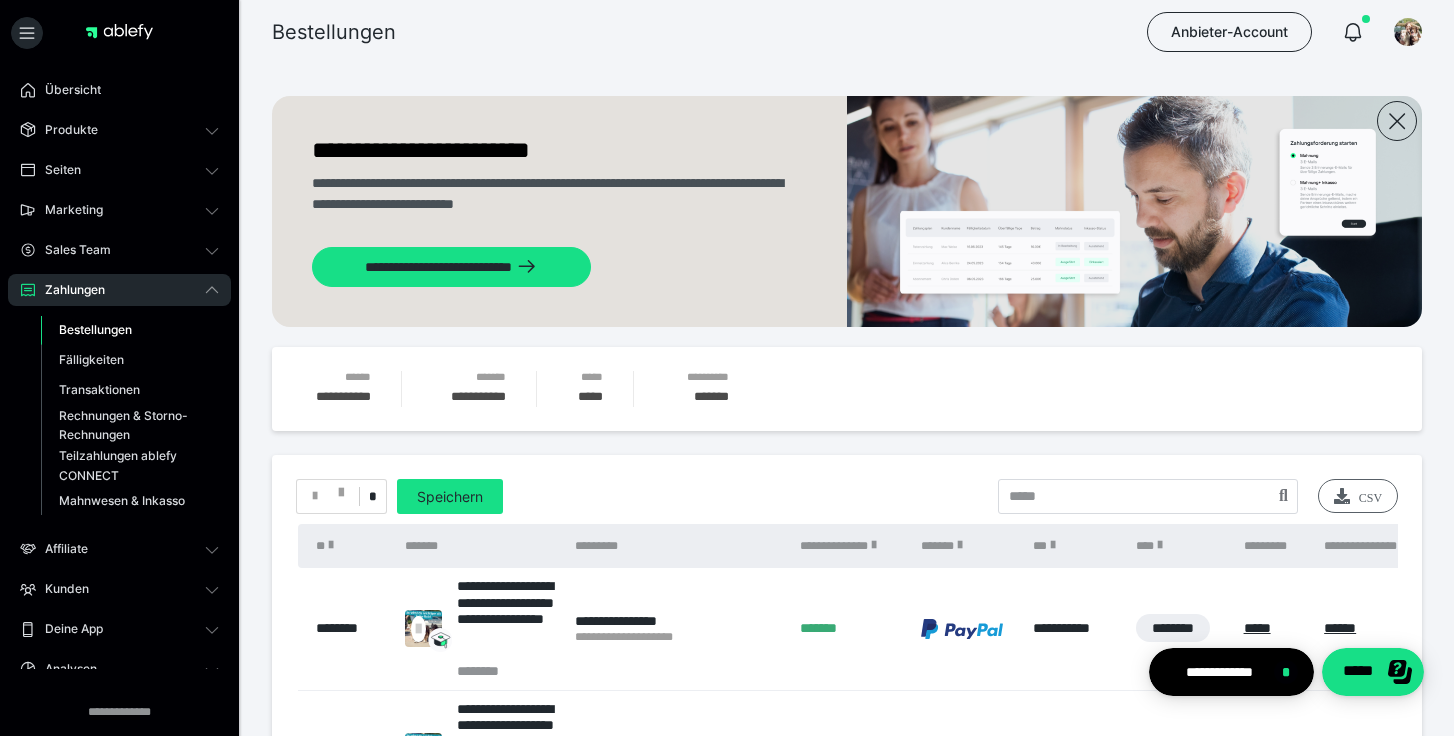 click on "CSV" at bounding box center (1358, 496) 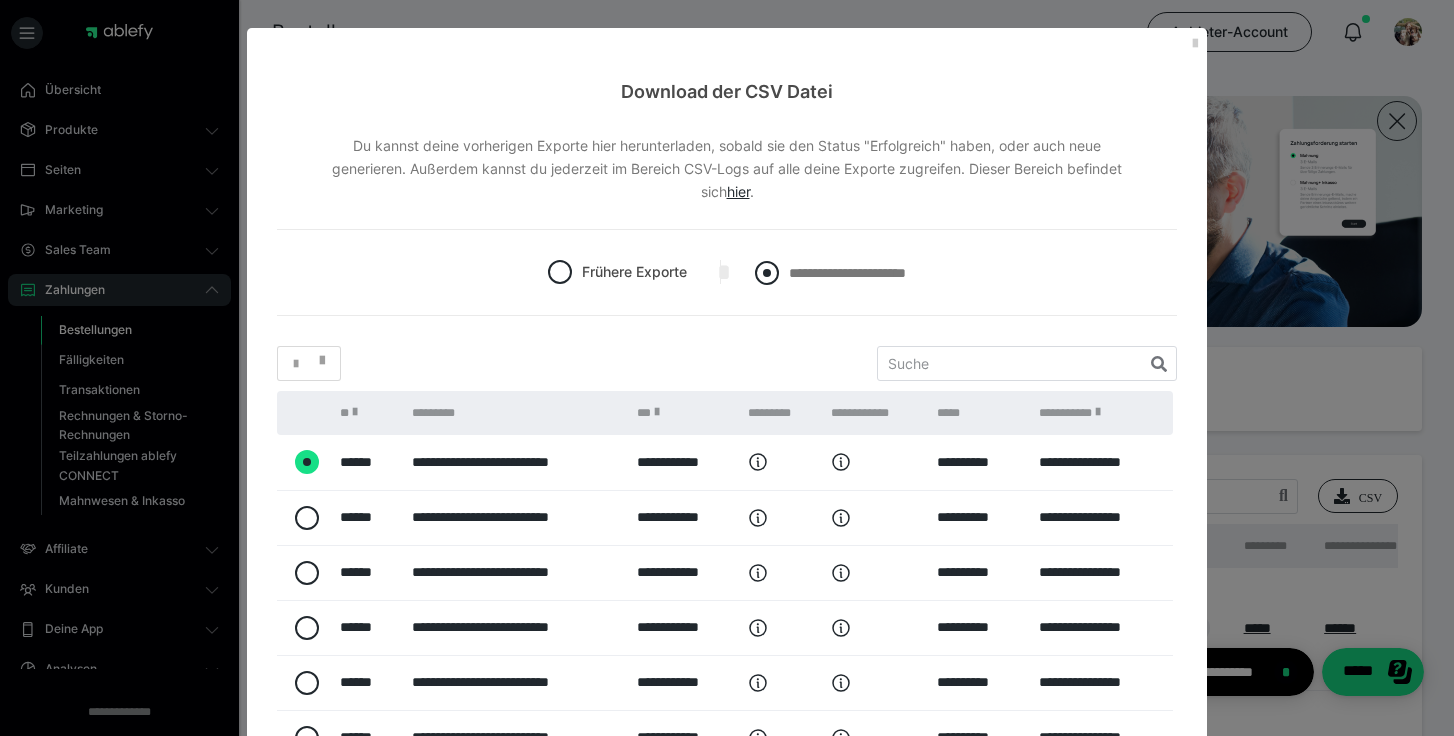 click at bounding box center (767, 273) 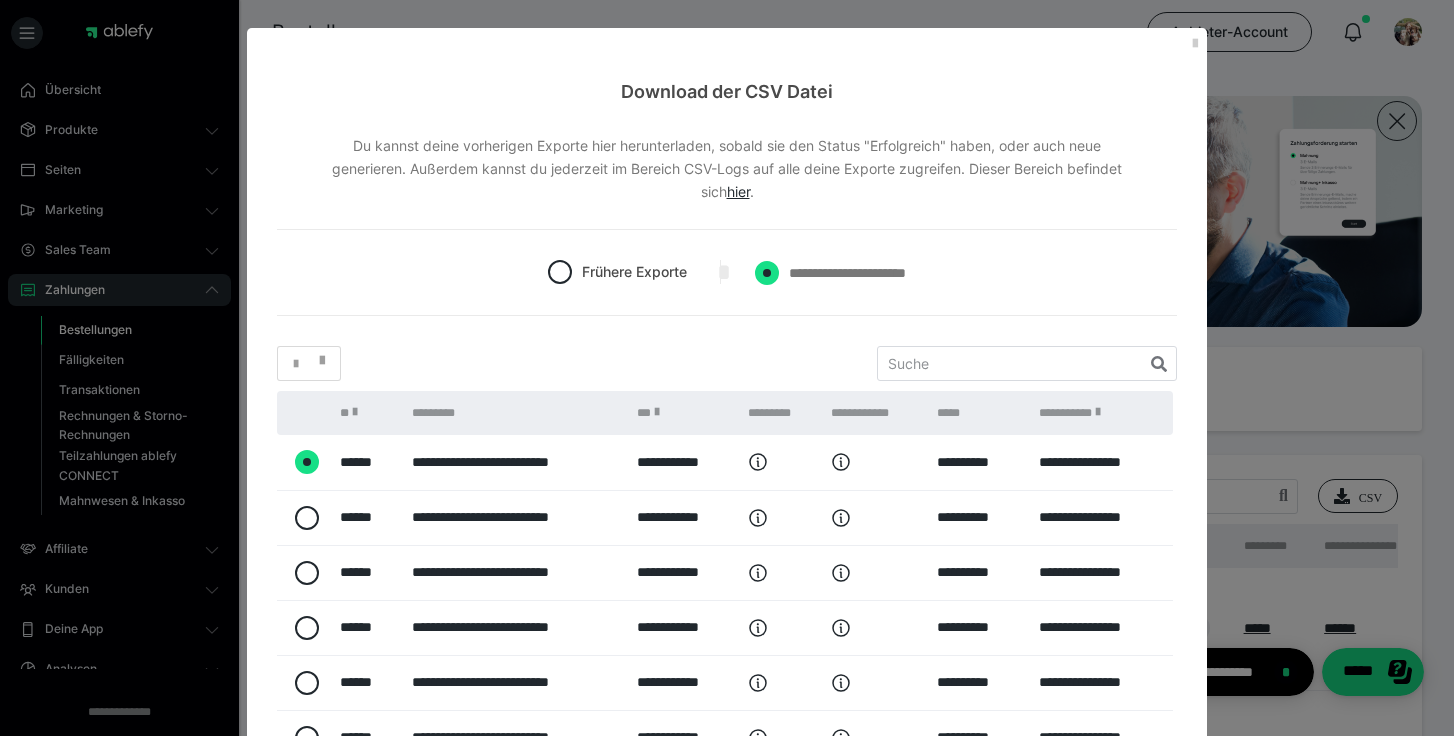 radio on "****" 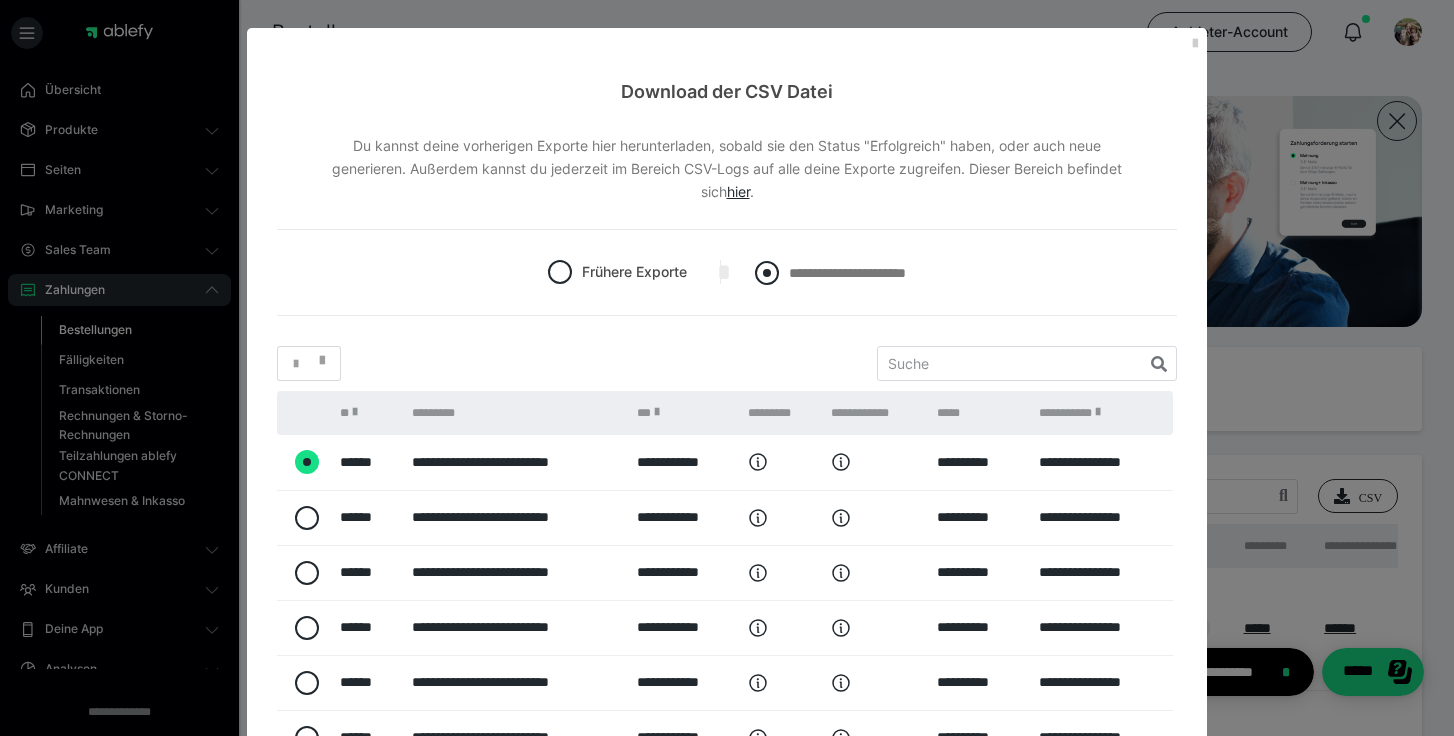 radio on "*****" 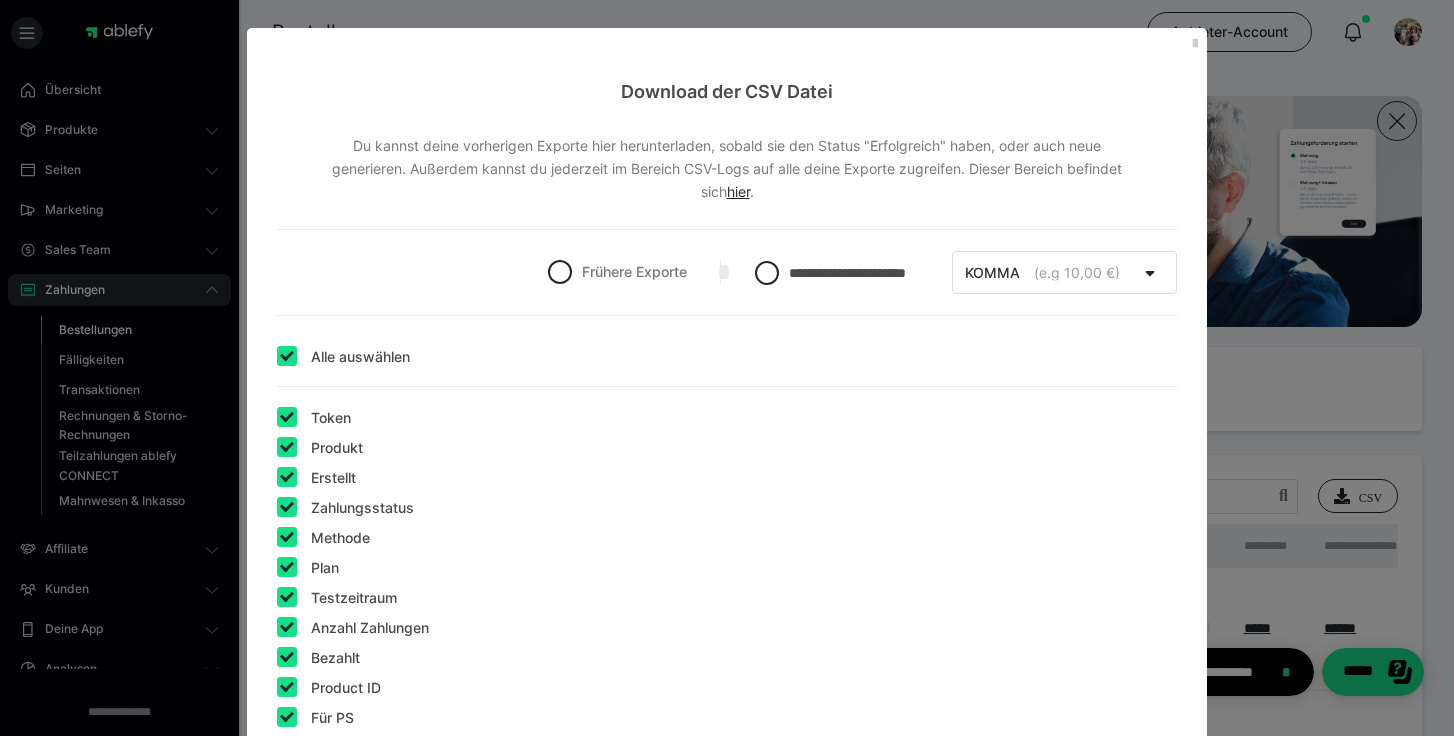 click at bounding box center (287, 356) 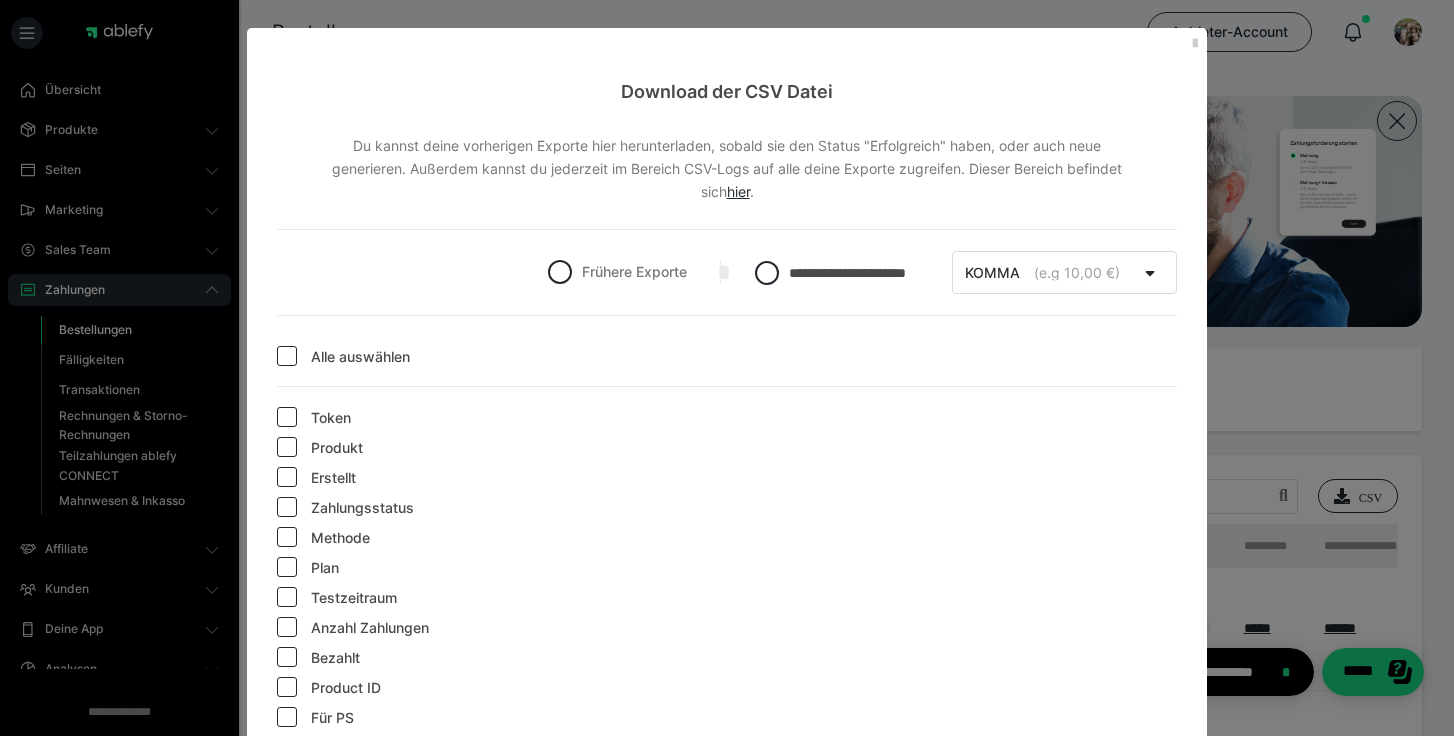 checkbox on "false" 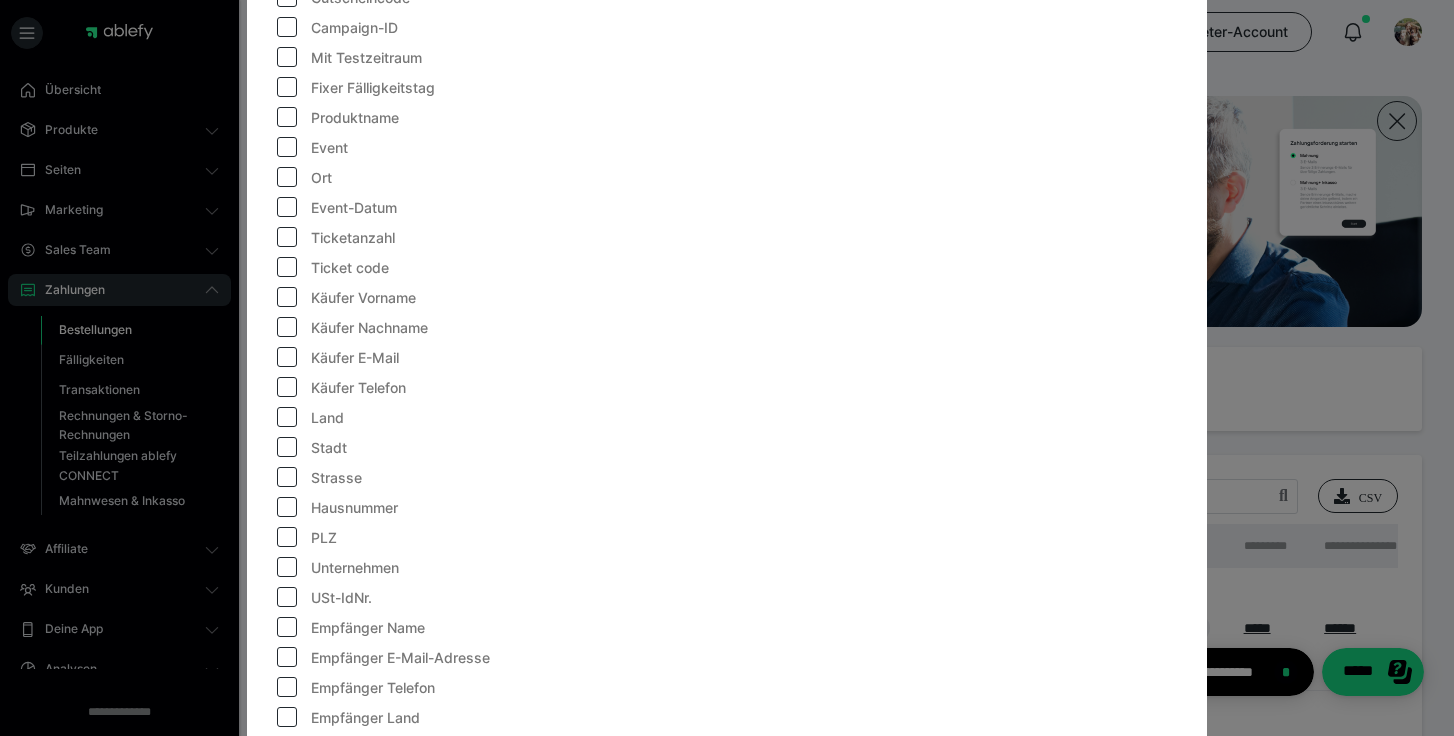 scroll, scrollTop: 934, scrollLeft: 0, axis: vertical 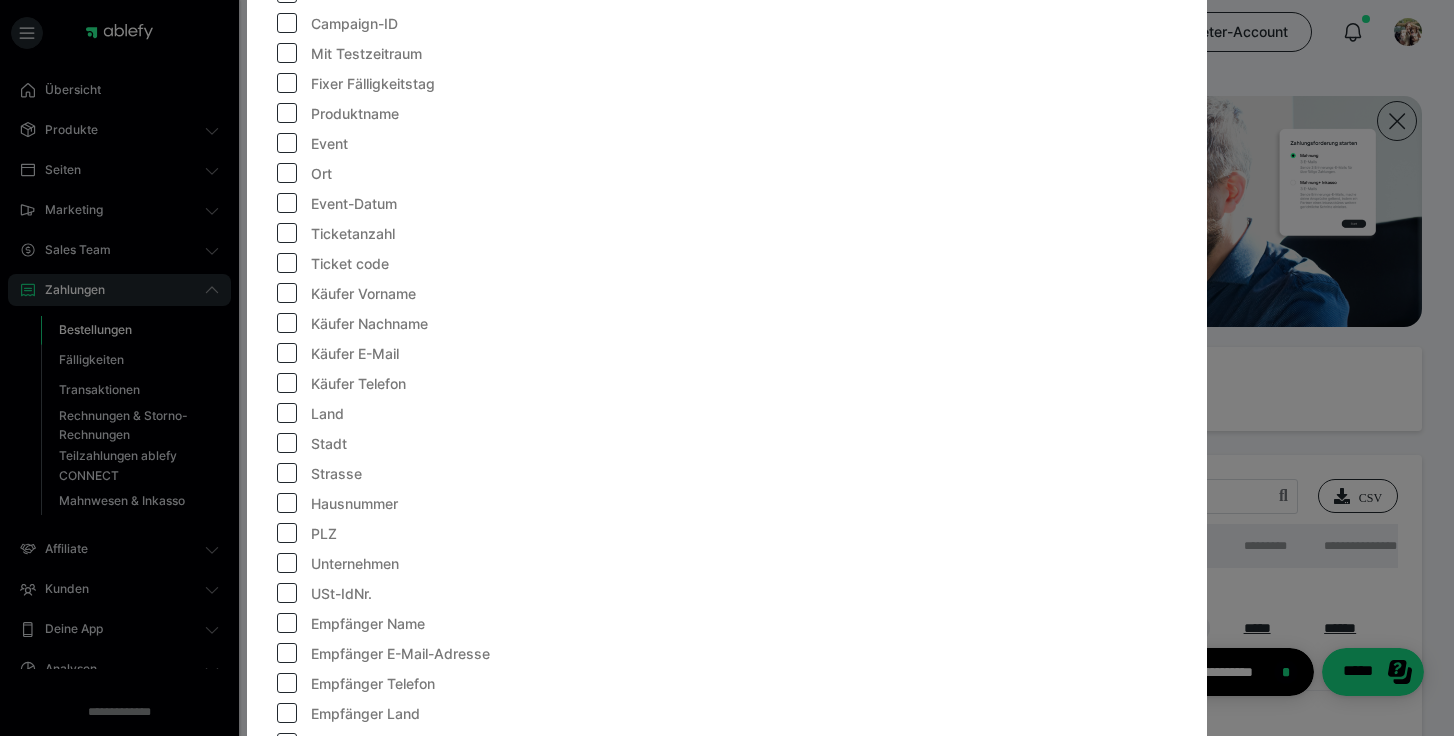 click at bounding box center (287, 293) 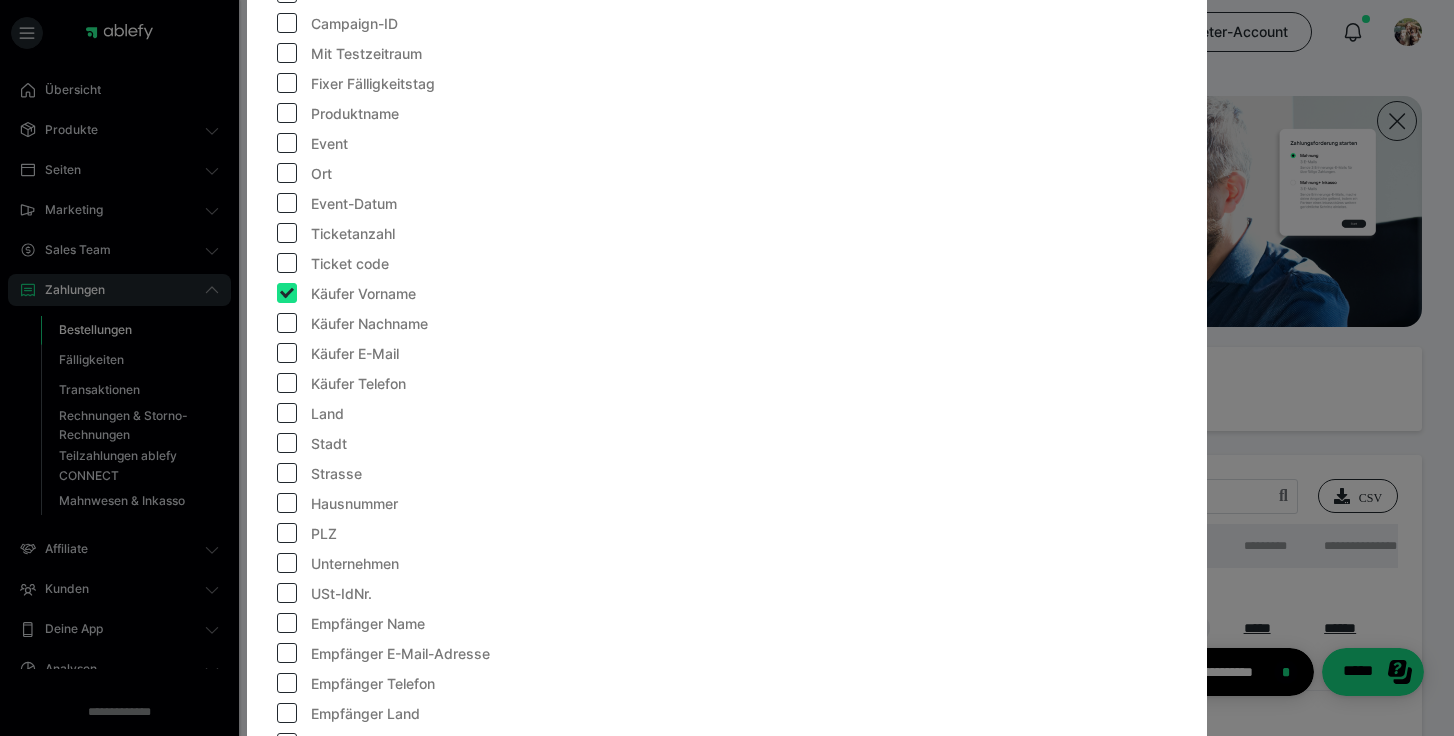 checkbox on "true" 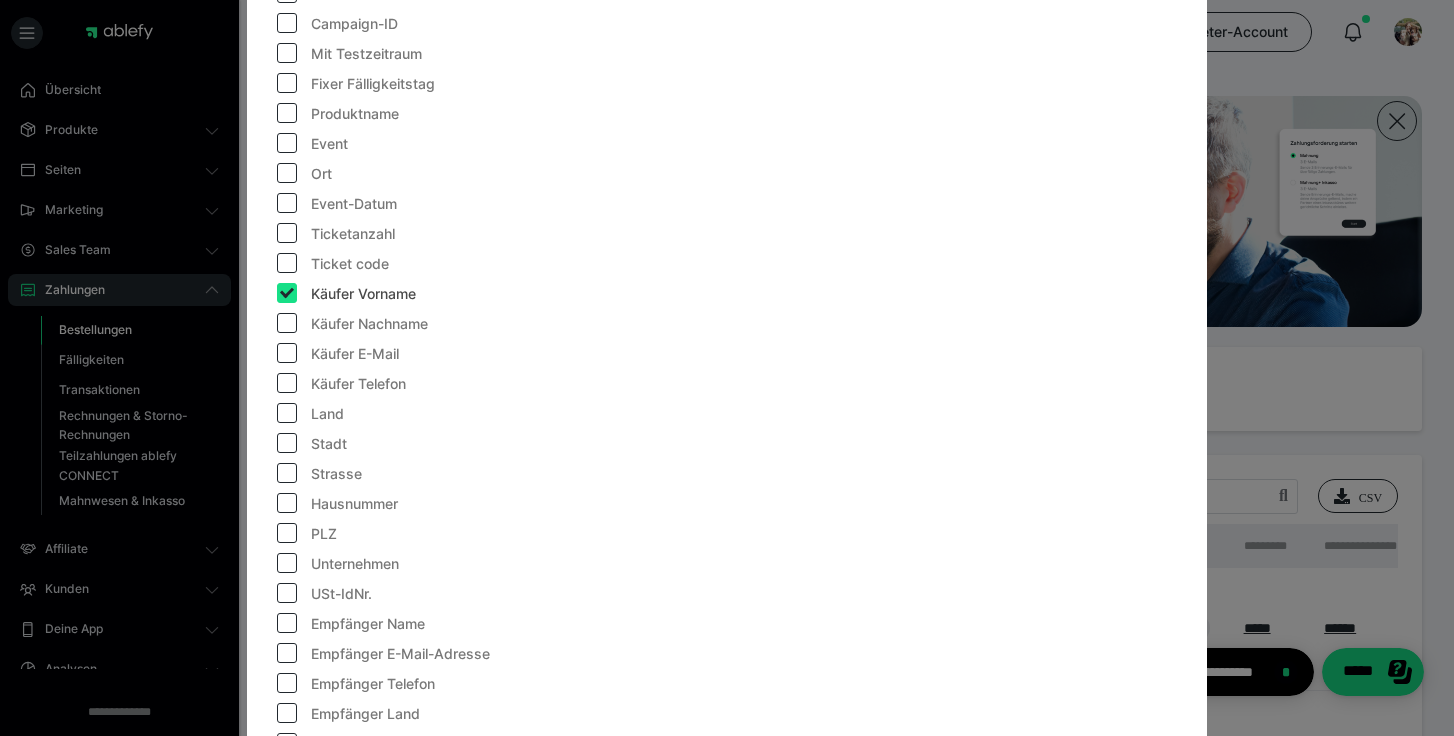 click at bounding box center [287, 323] 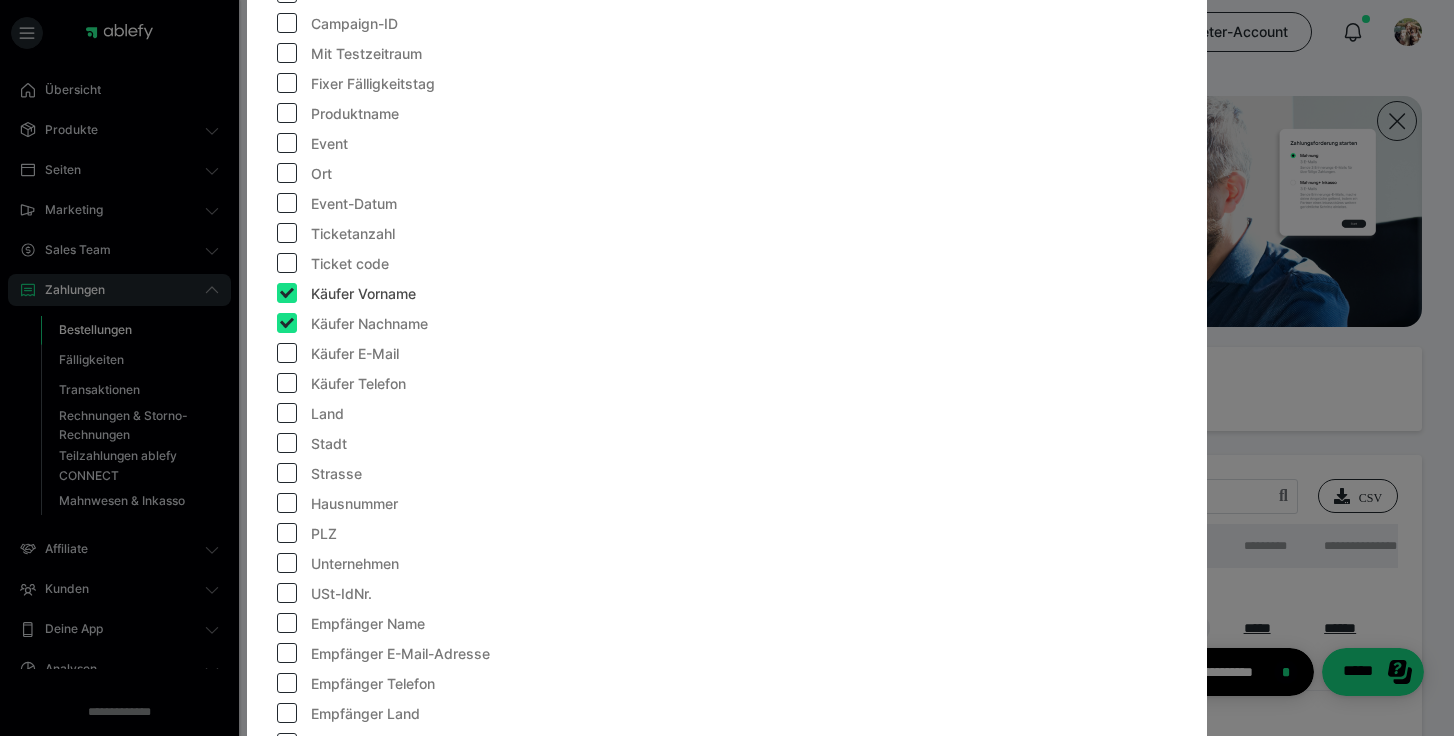 checkbox on "true" 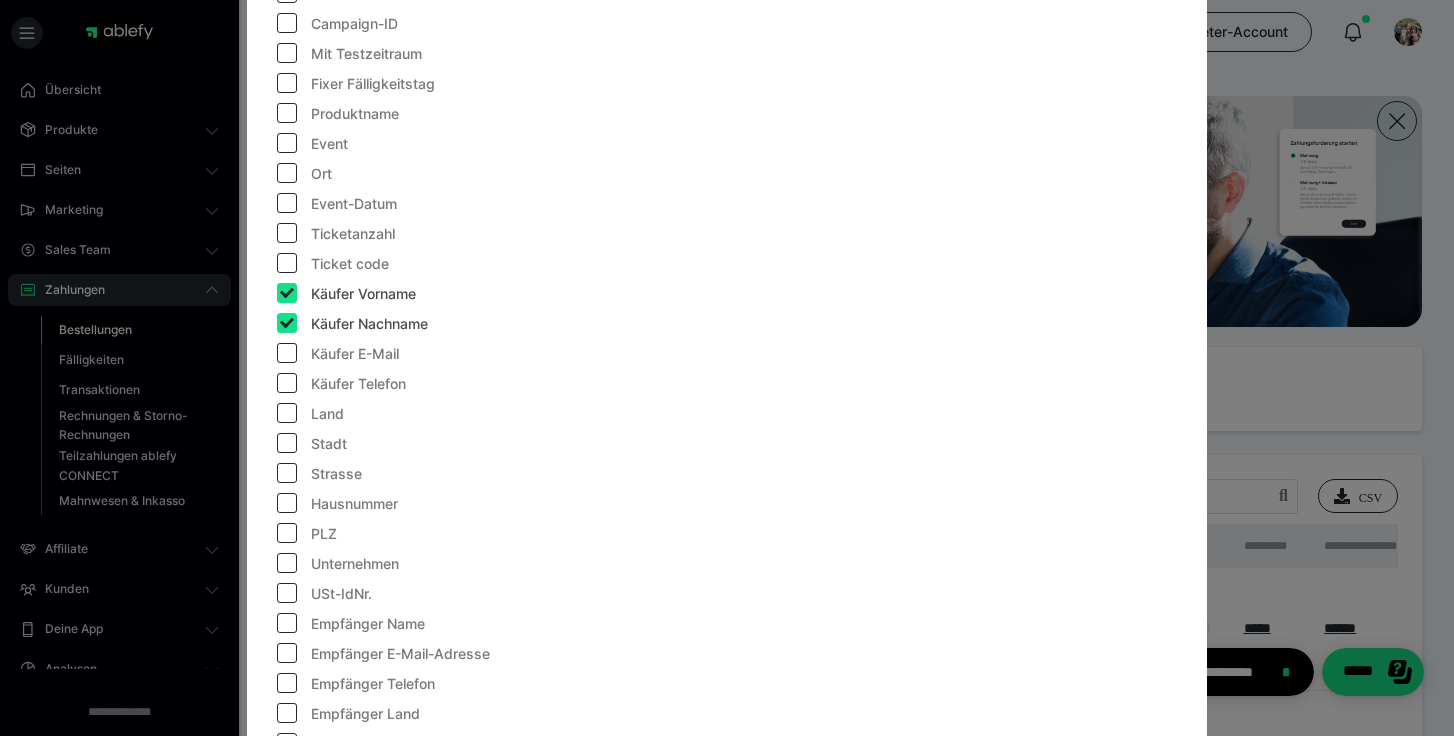 click at bounding box center [287, 353] 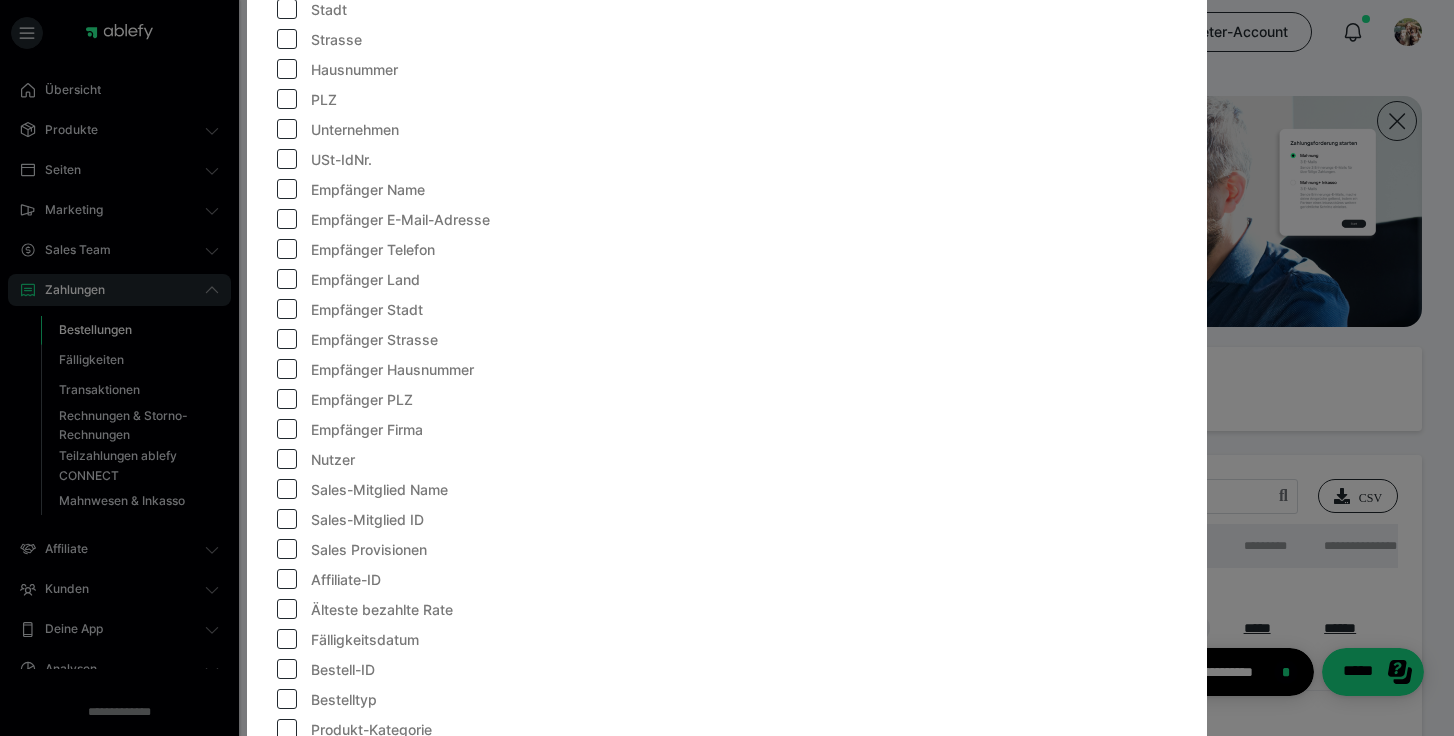 scroll, scrollTop: 1739, scrollLeft: 0, axis: vertical 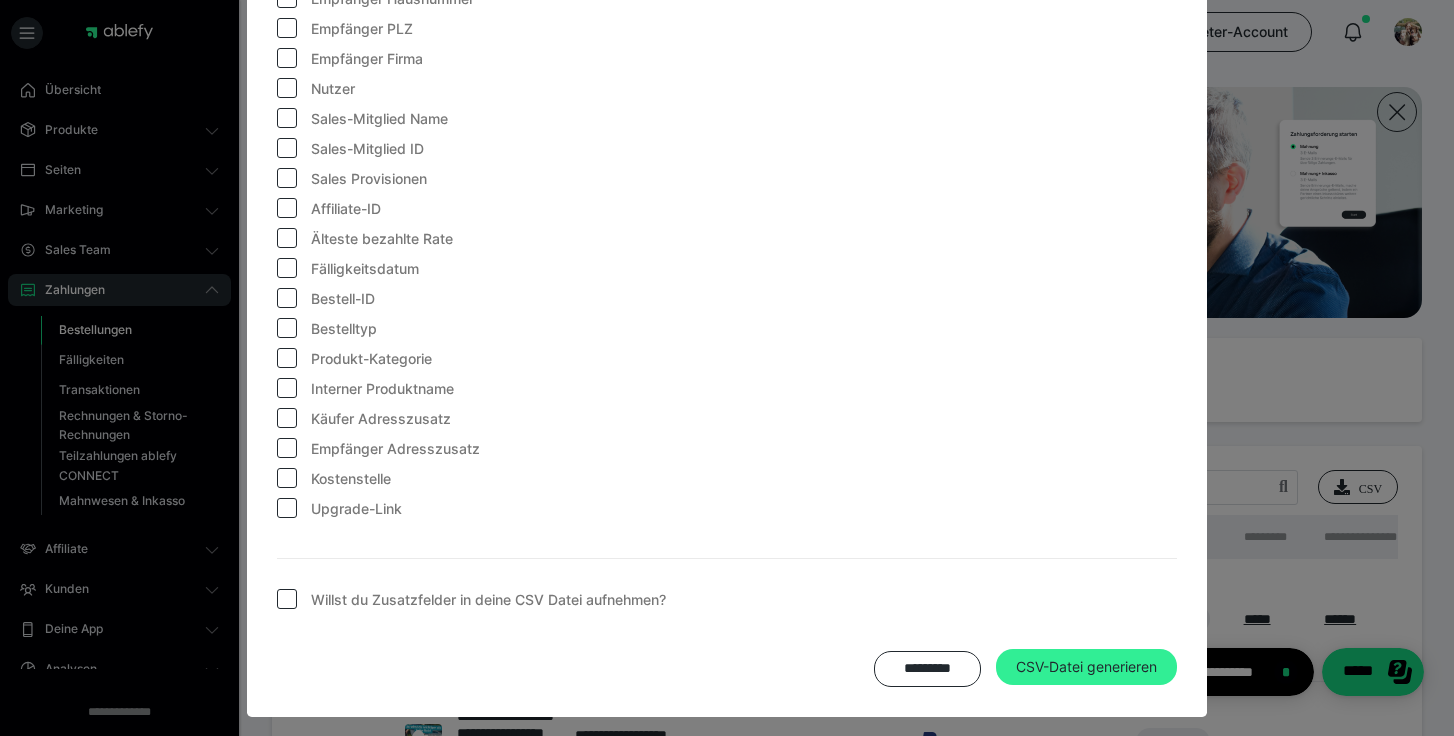 click on "CSV-Datei generieren" at bounding box center [1086, 667] 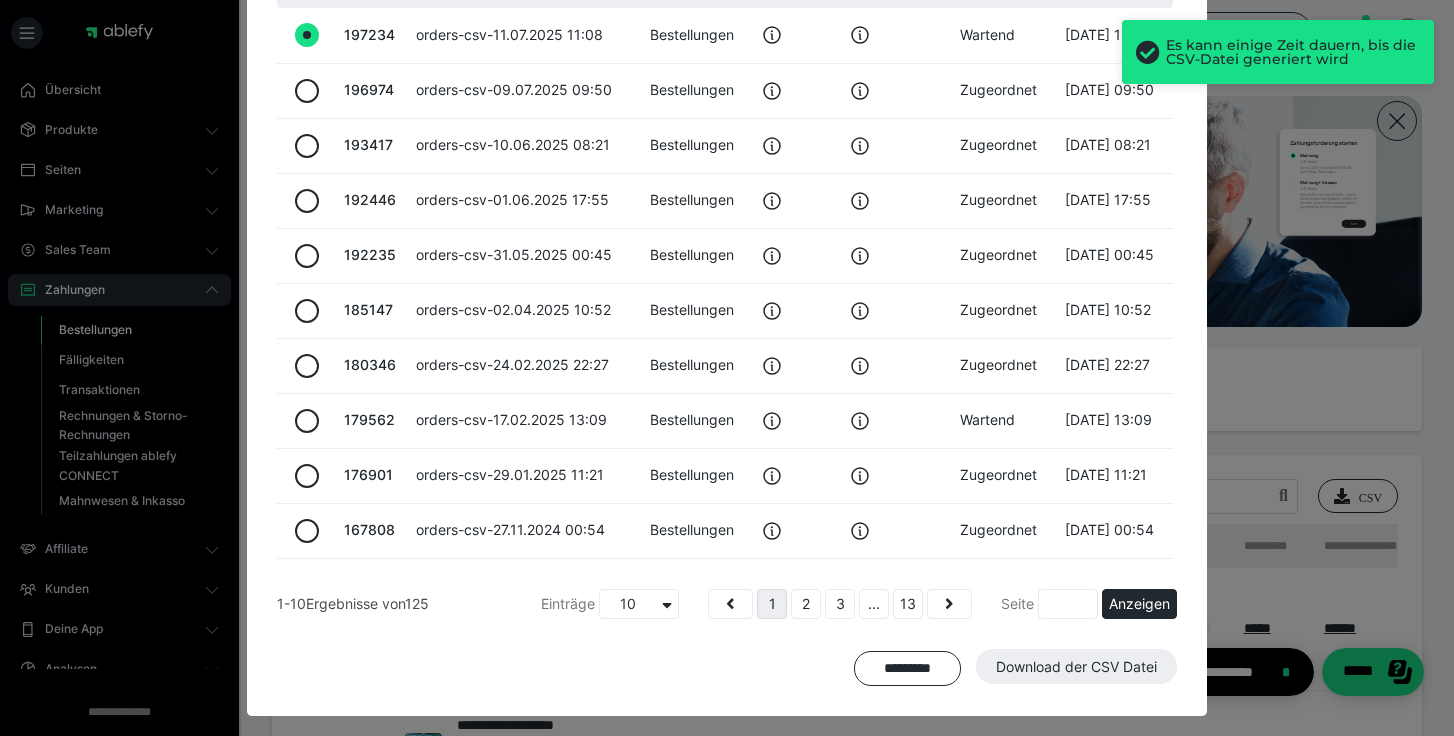 click on "*********" at bounding box center (907, 669) 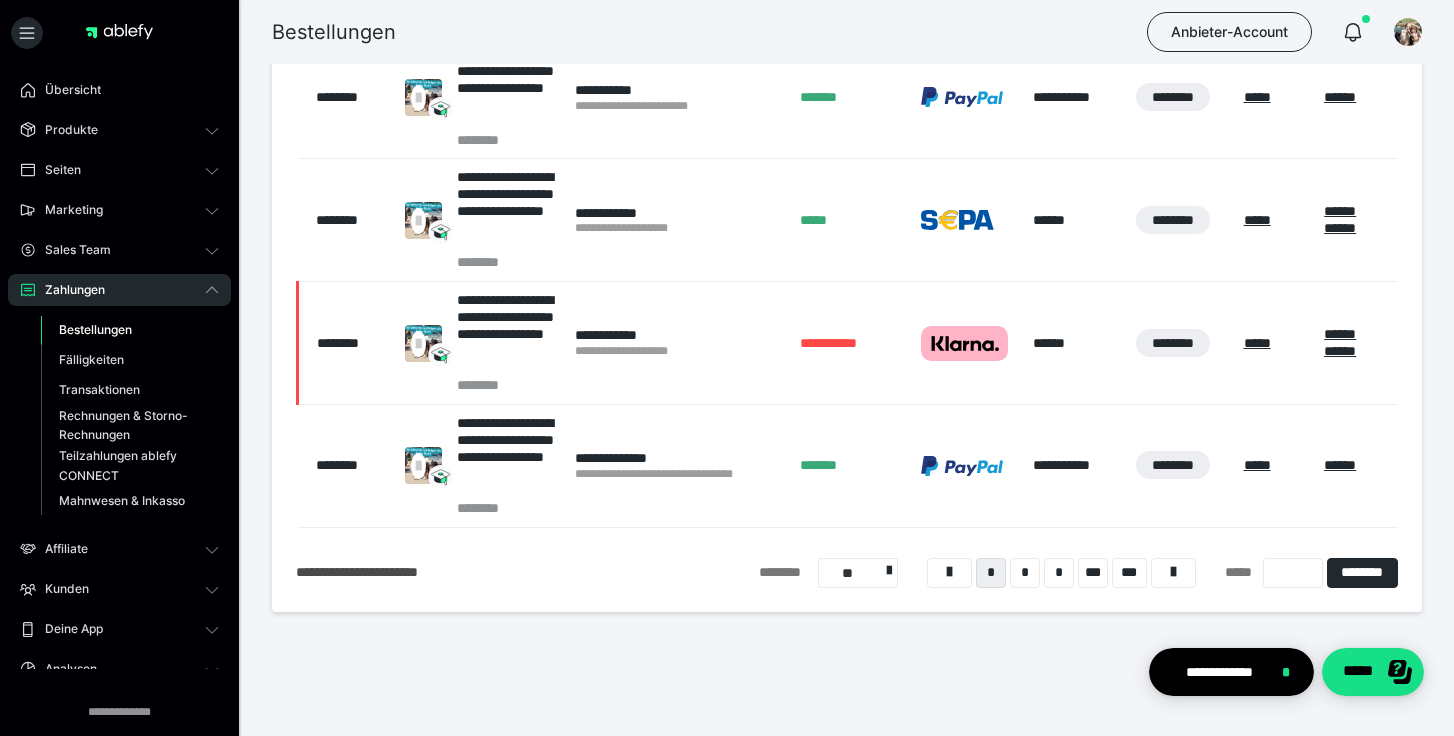scroll, scrollTop: 1268, scrollLeft: 0, axis: vertical 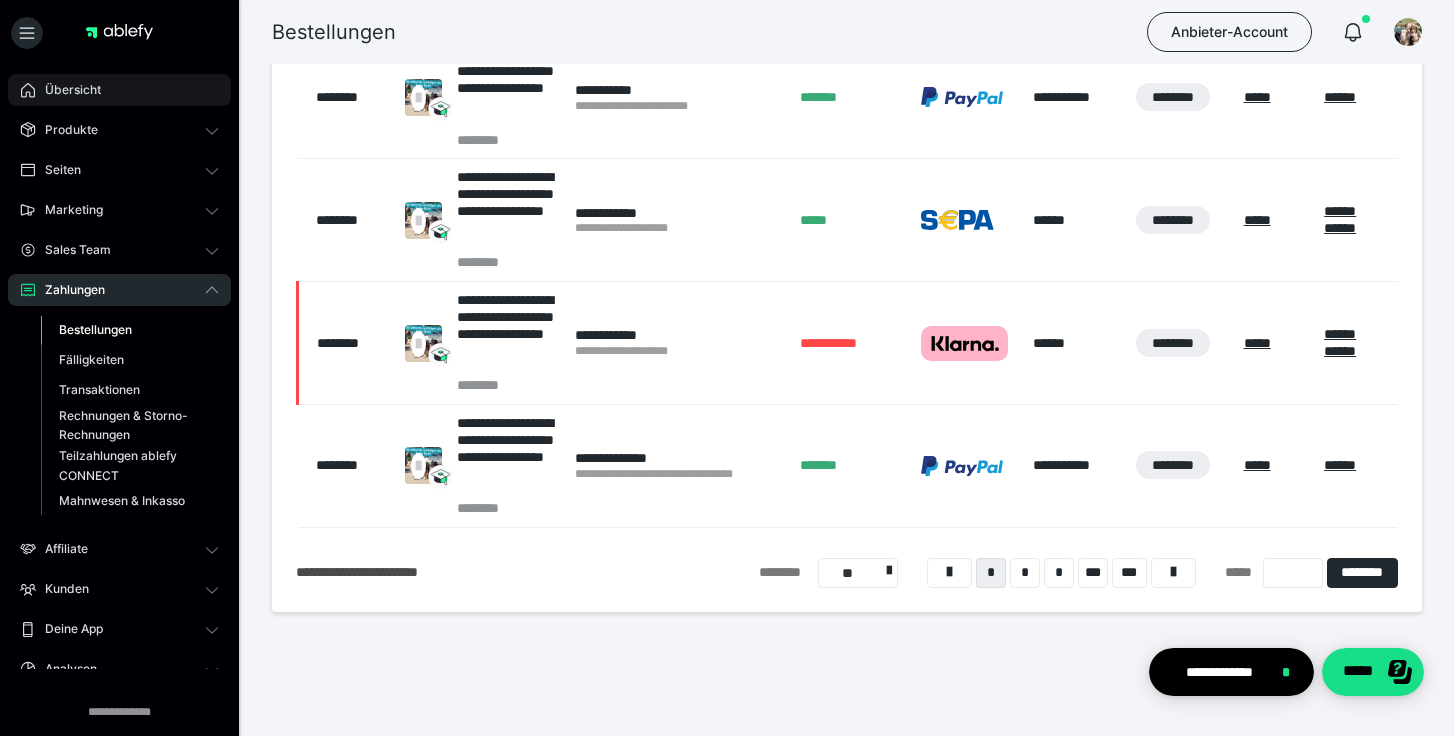 click on "Übersicht" at bounding box center (119, 90) 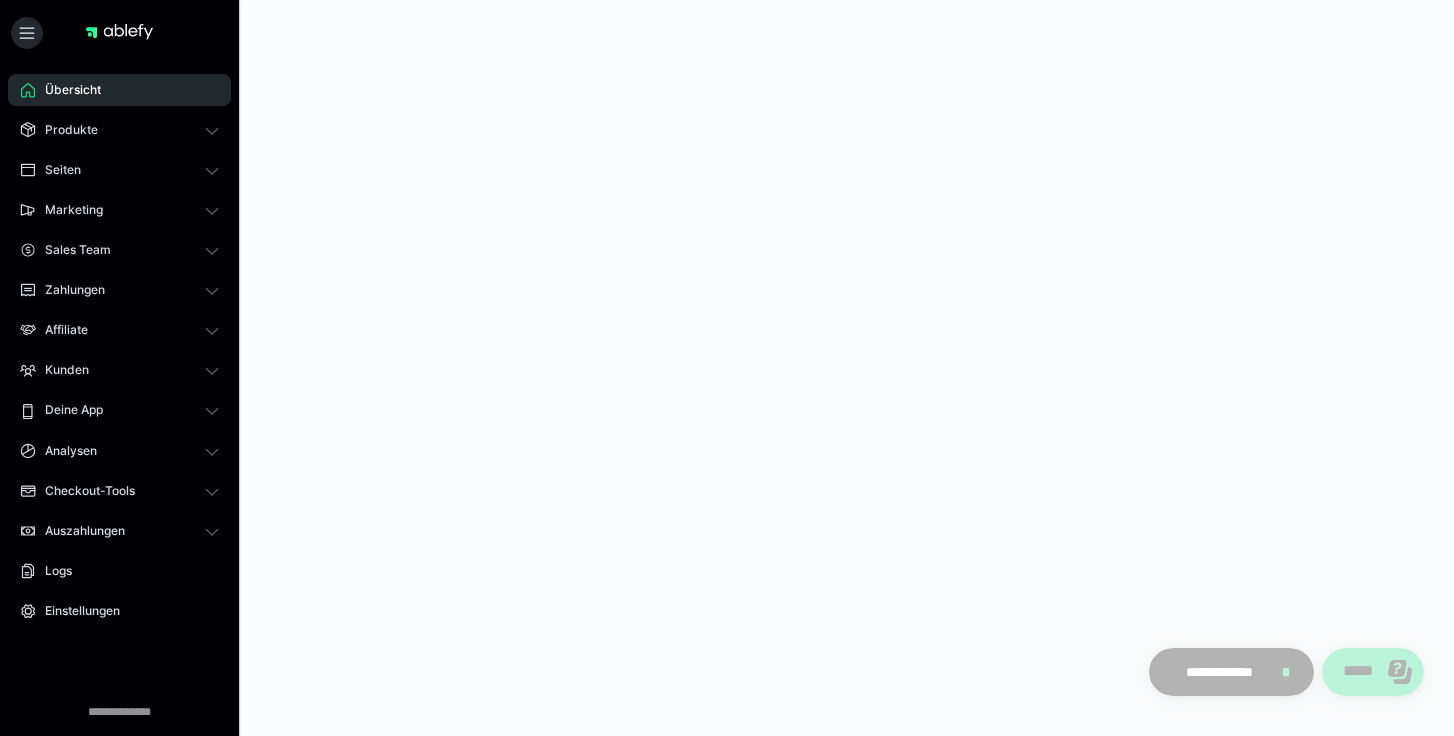 scroll, scrollTop: 0, scrollLeft: 0, axis: both 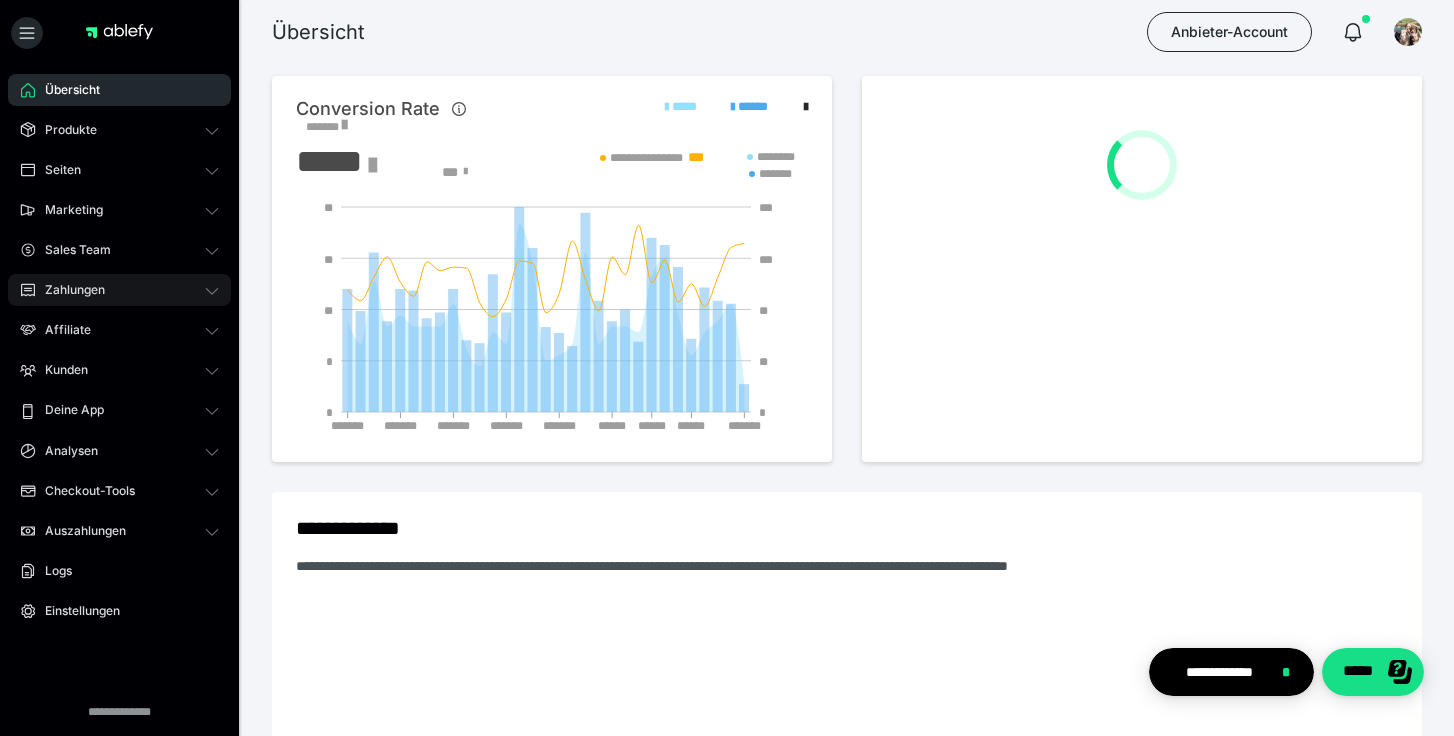 click on "Zahlungen" at bounding box center (119, 290) 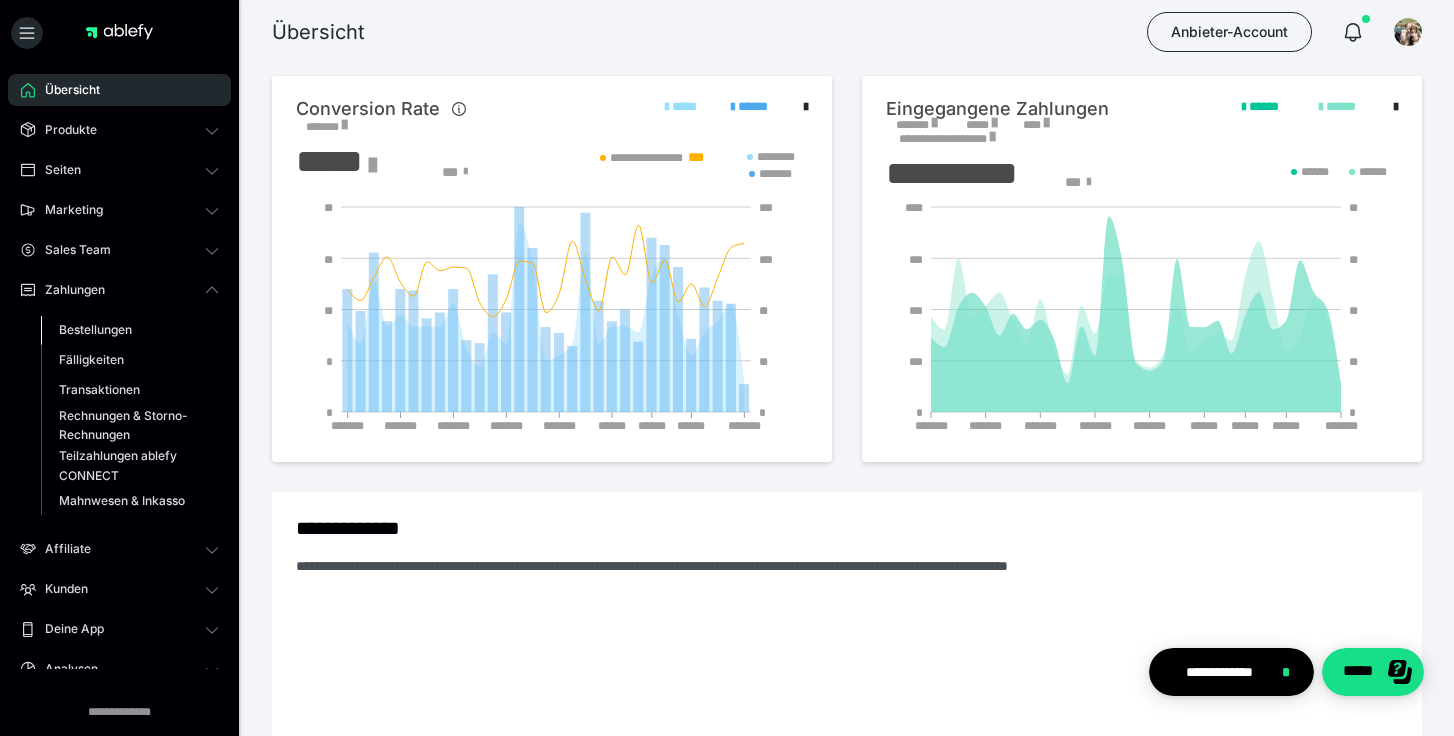 click on "Bestellungen" at bounding box center [95, 329] 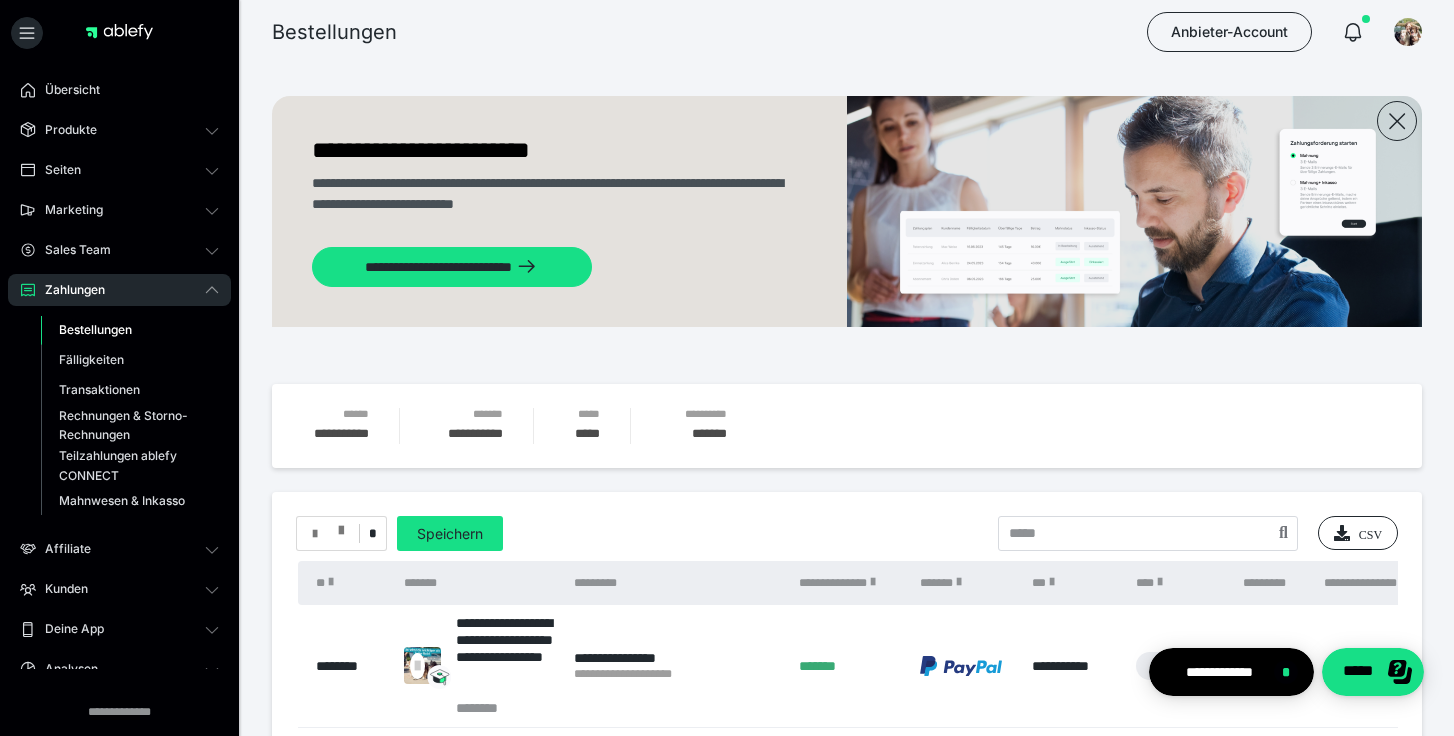 click at bounding box center [341, 526] 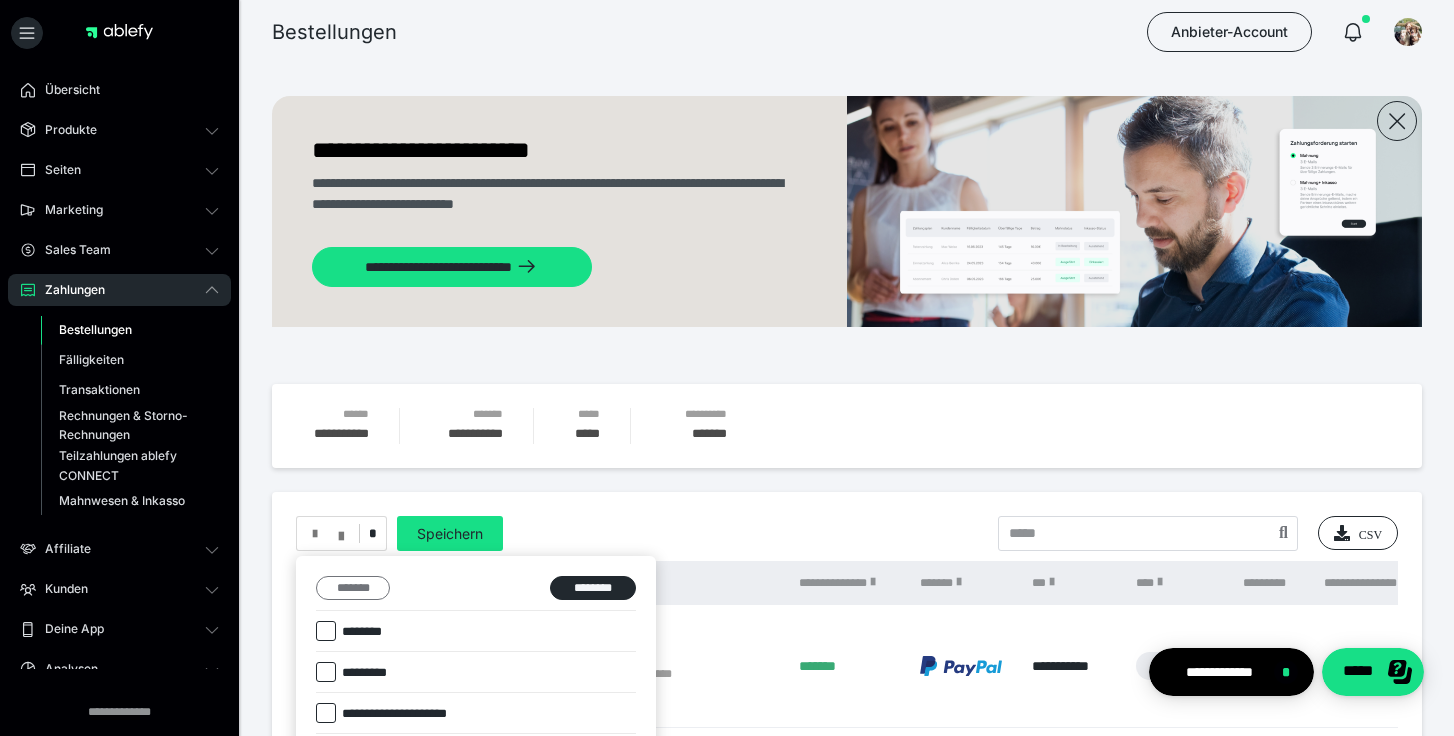 click on "*******" at bounding box center [353, 588] 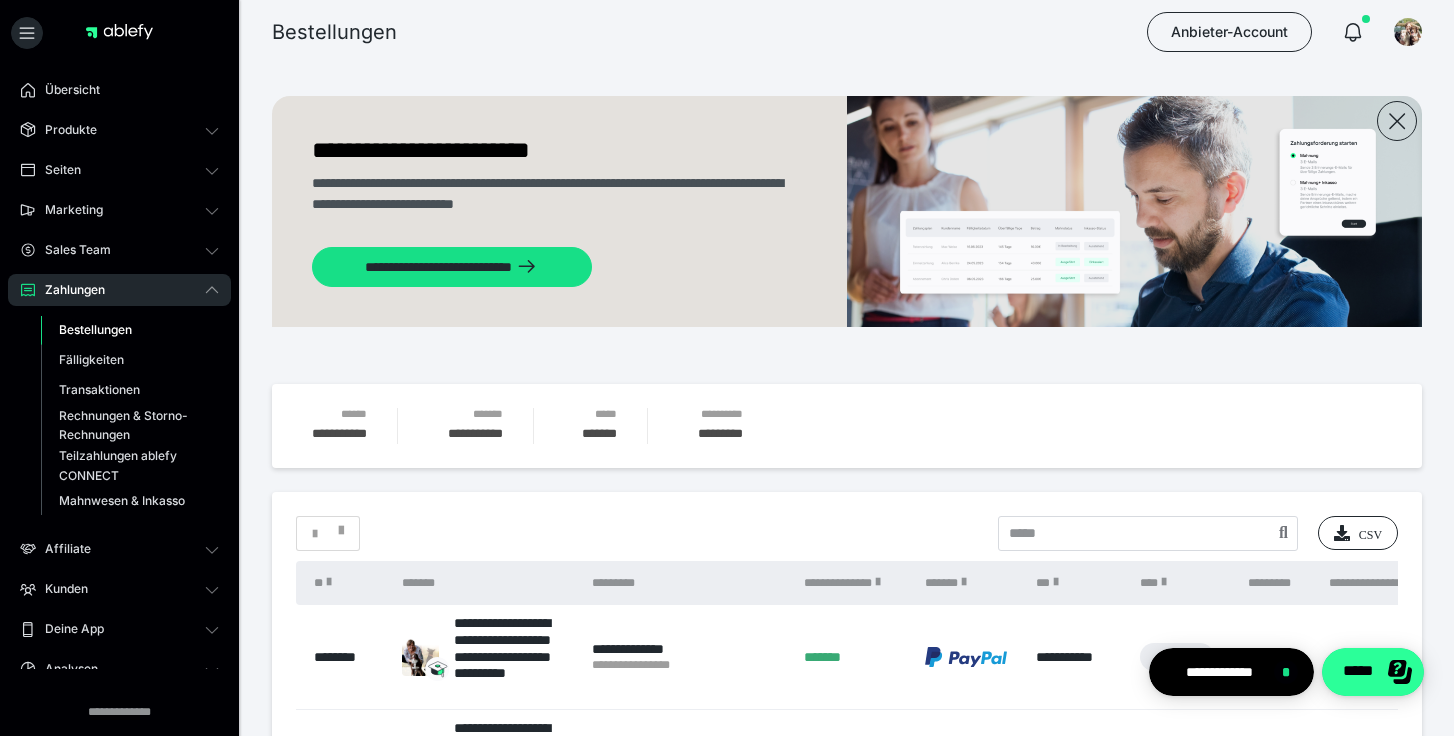 click on "*****" at bounding box center (1373, 672) 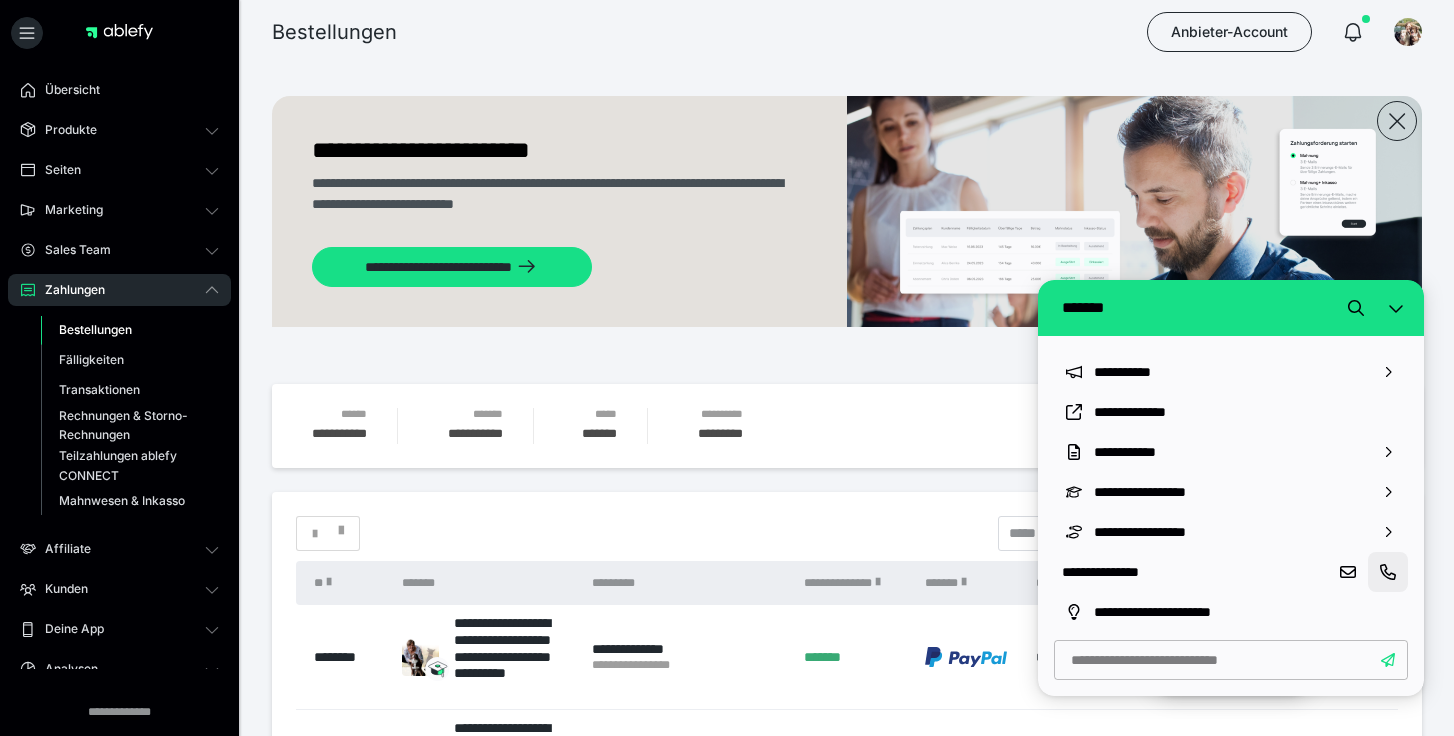 click 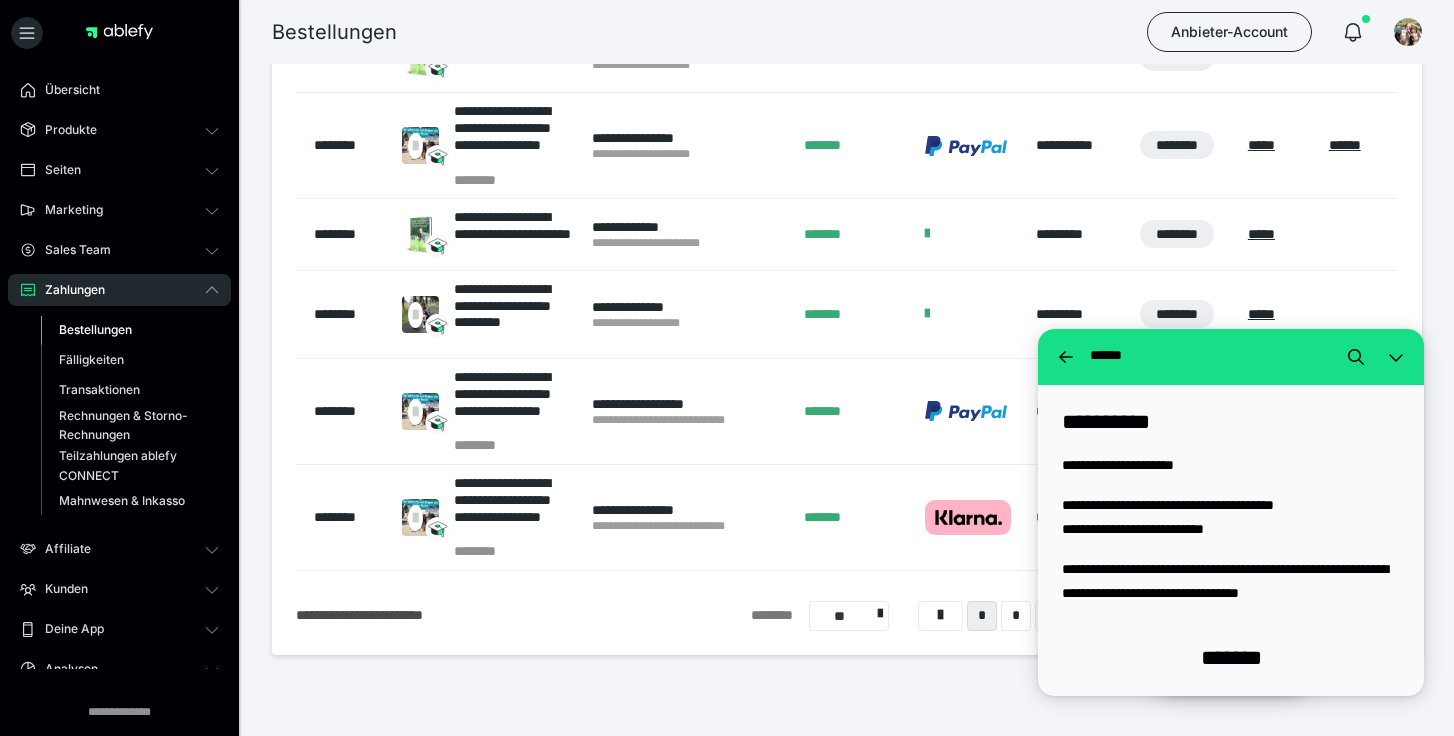 scroll, scrollTop: 1046, scrollLeft: 0, axis: vertical 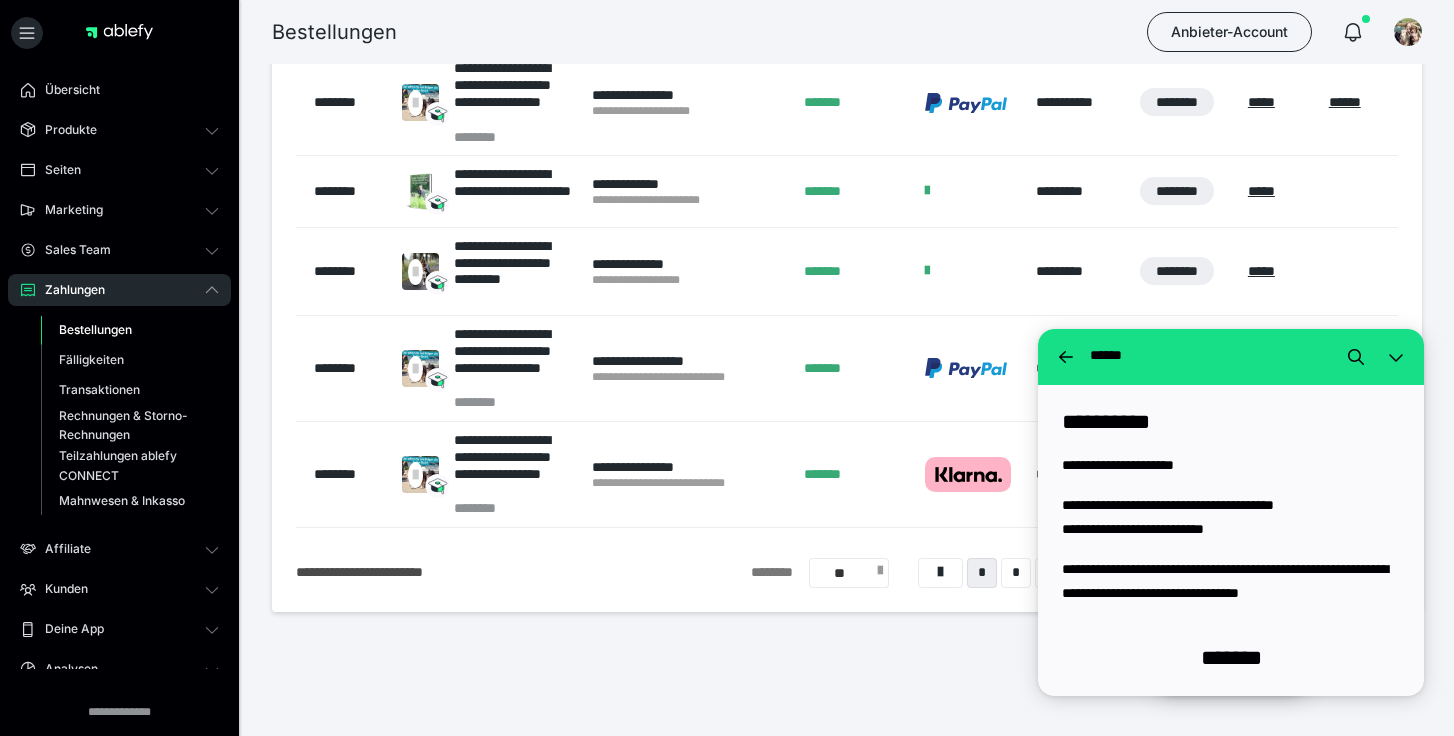 click on "**" at bounding box center [849, 573] 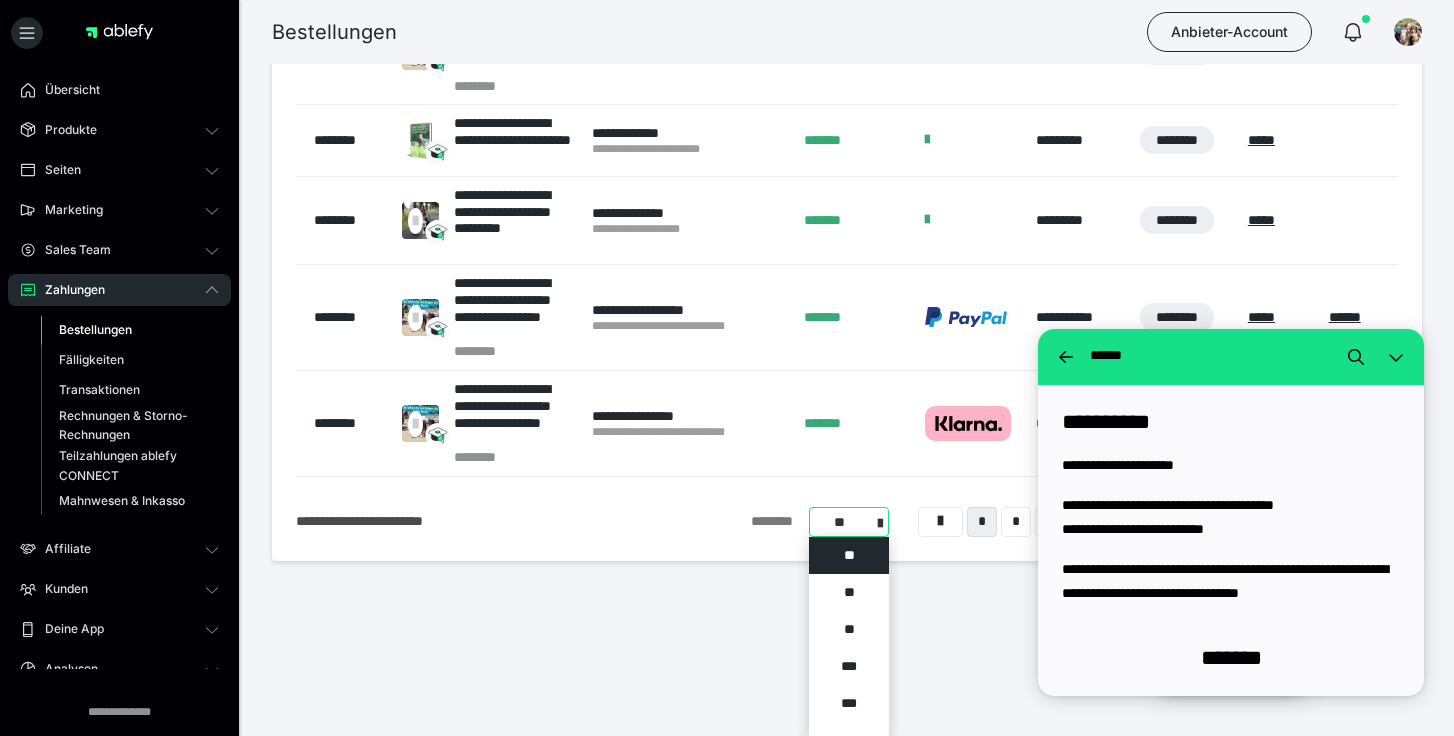 scroll, scrollTop: 1098, scrollLeft: 0, axis: vertical 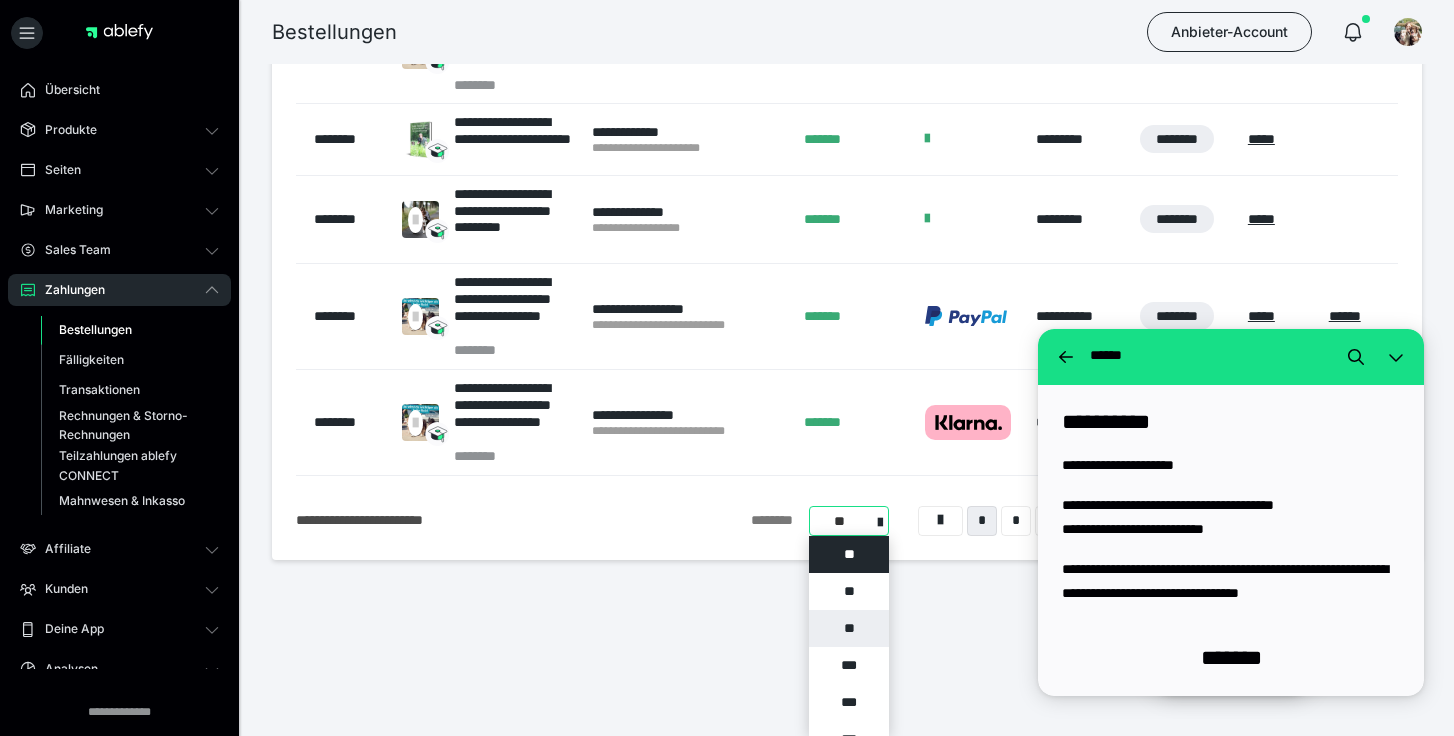 click on "**" at bounding box center (849, 628) 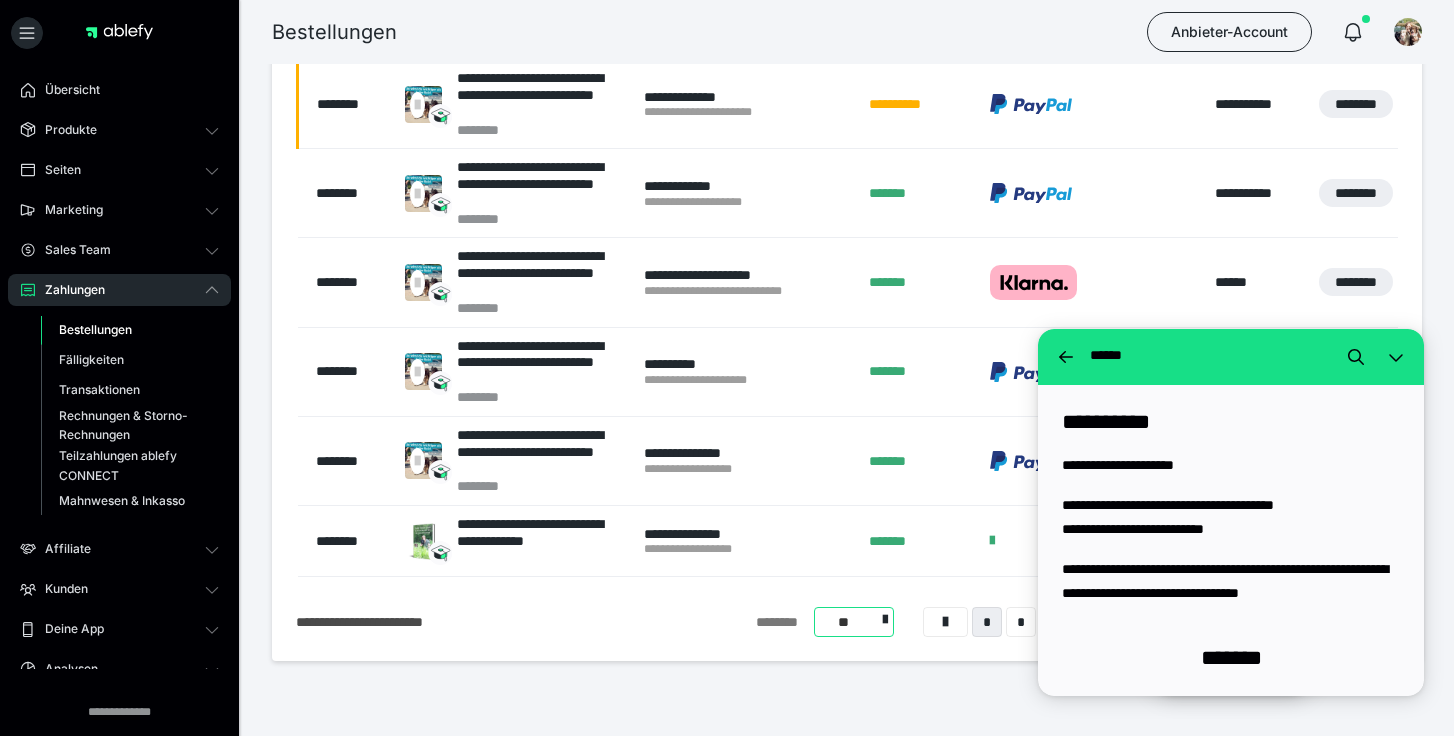 scroll, scrollTop: 4204, scrollLeft: 0, axis: vertical 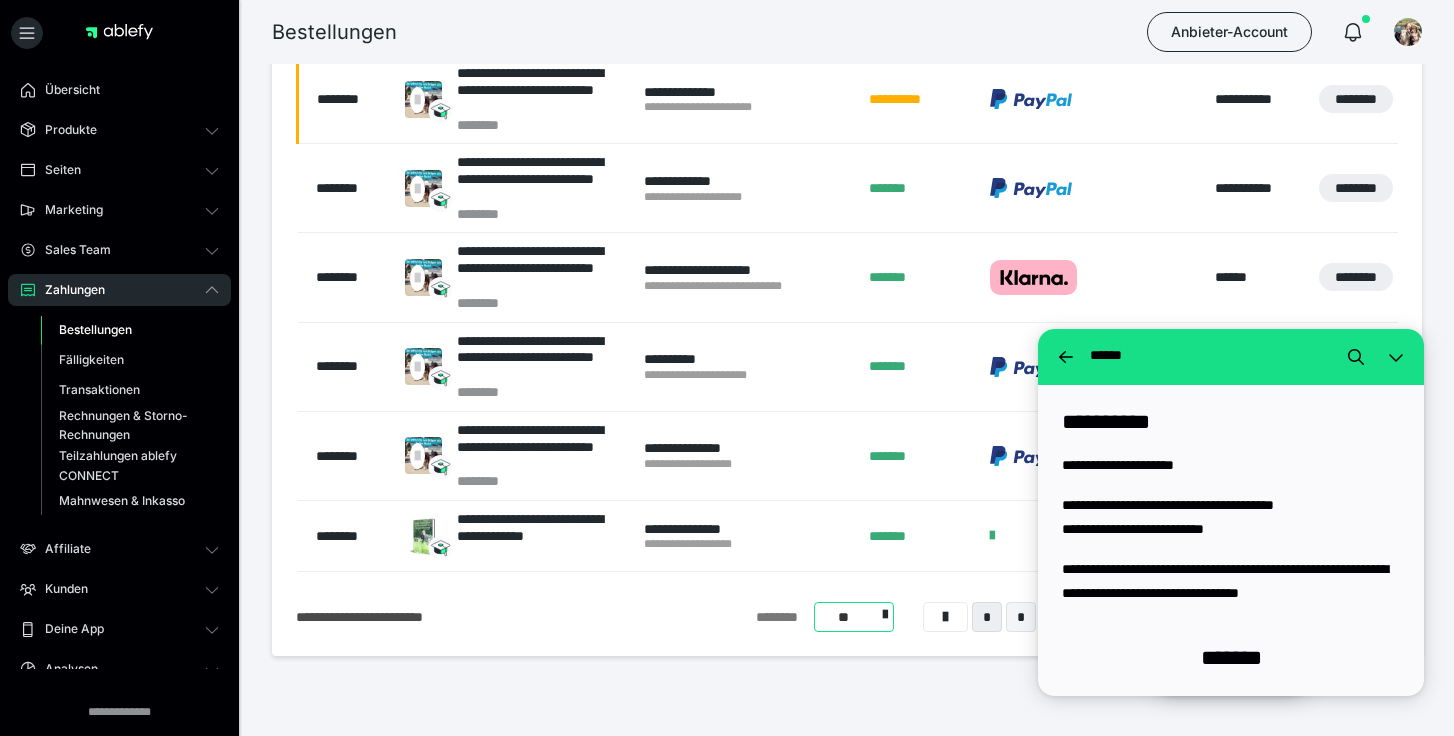 click on "*" at bounding box center [1021, 617] 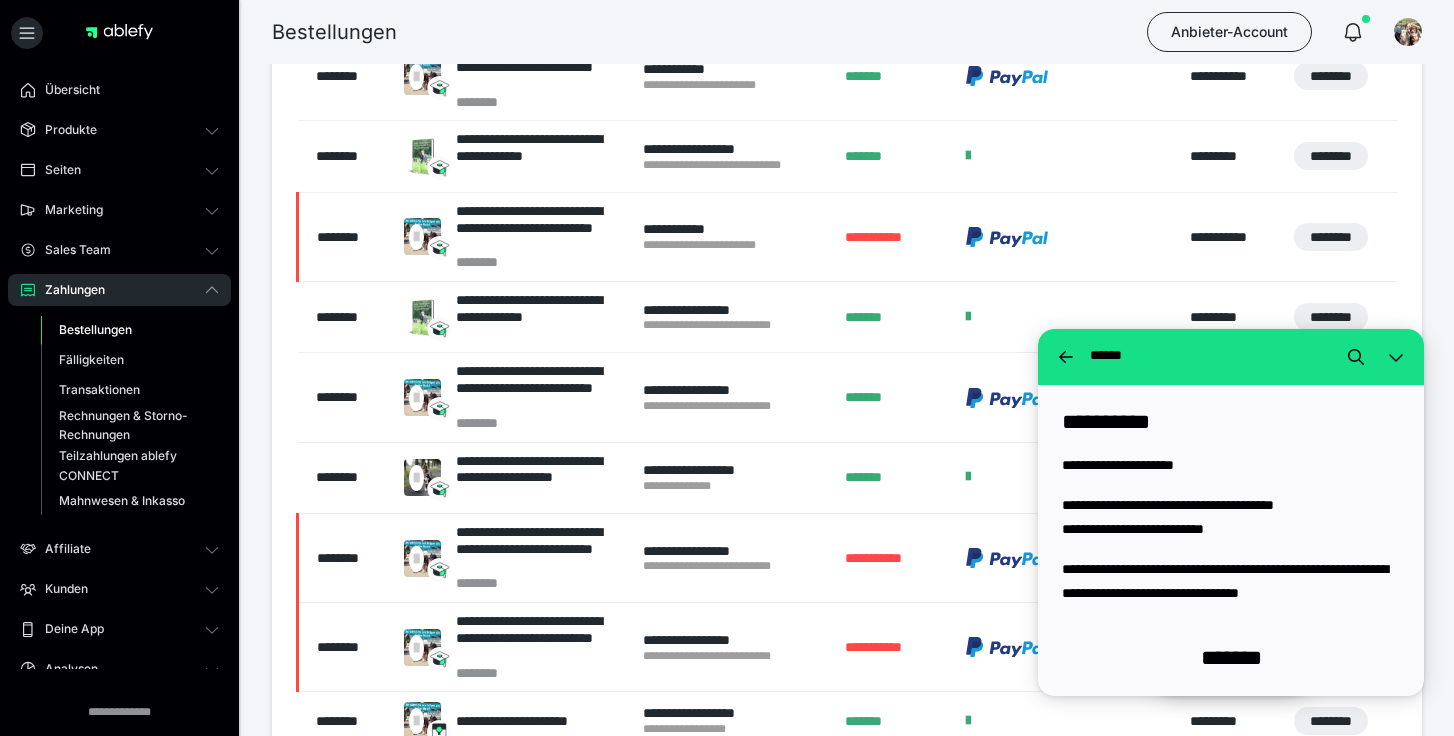 scroll, scrollTop: 1381, scrollLeft: 0, axis: vertical 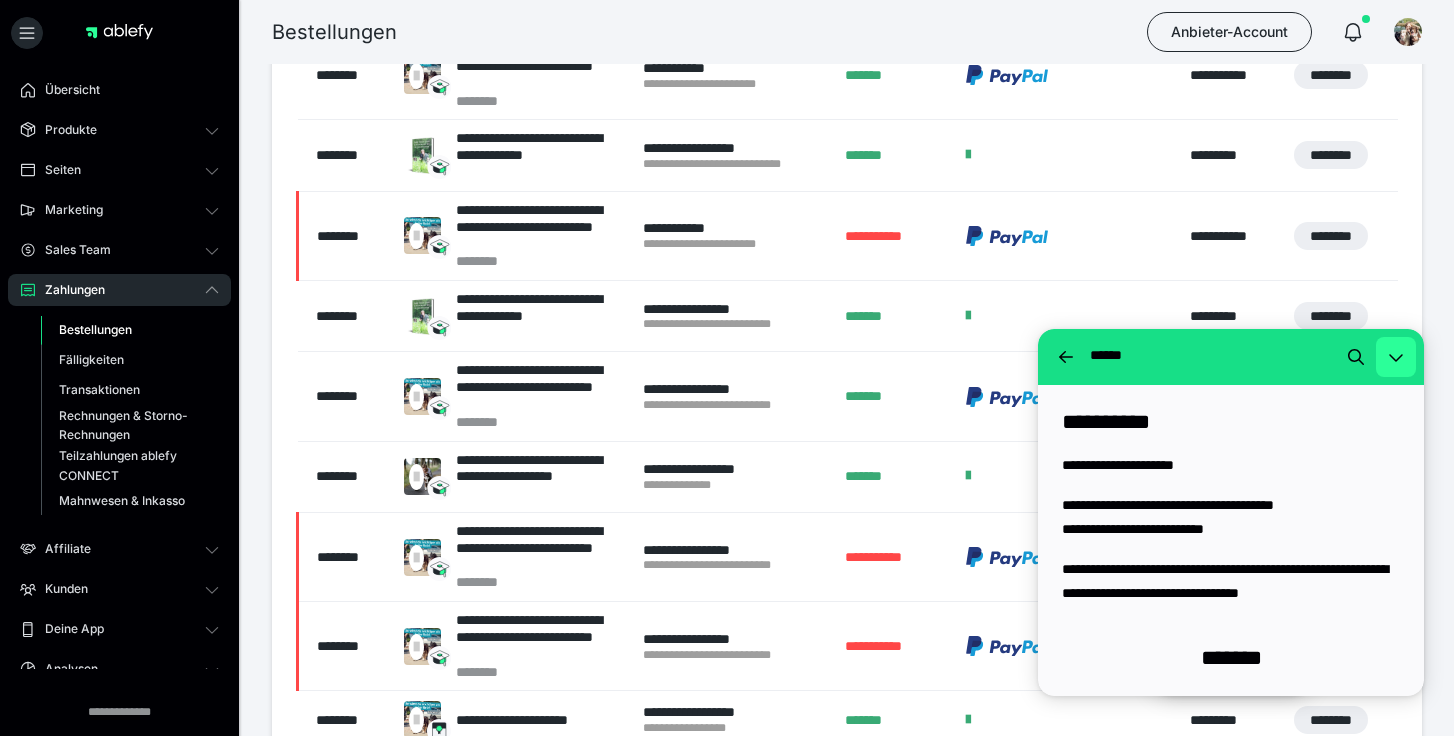 click at bounding box center [1396, 357] 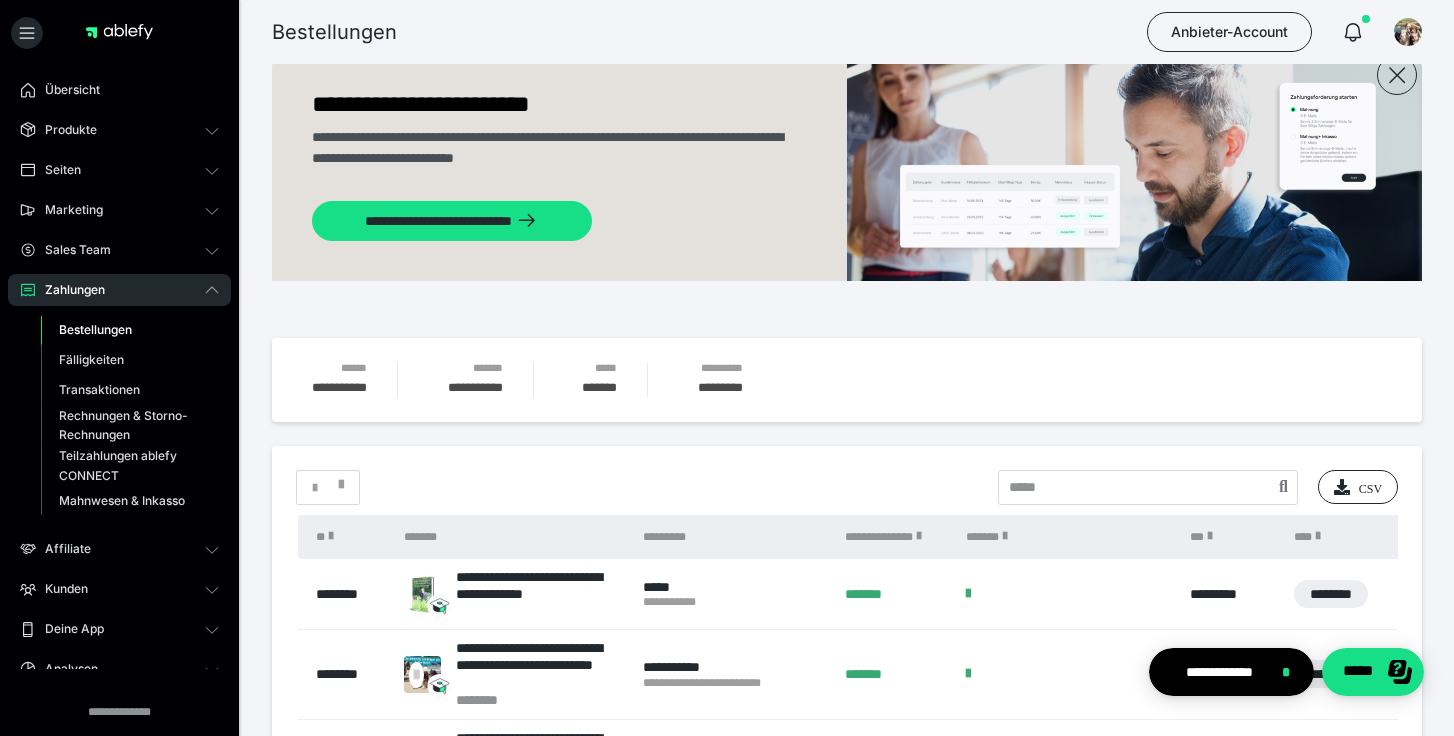 scroll, scrollTop: 0, scrollLeft: 0, axis: both 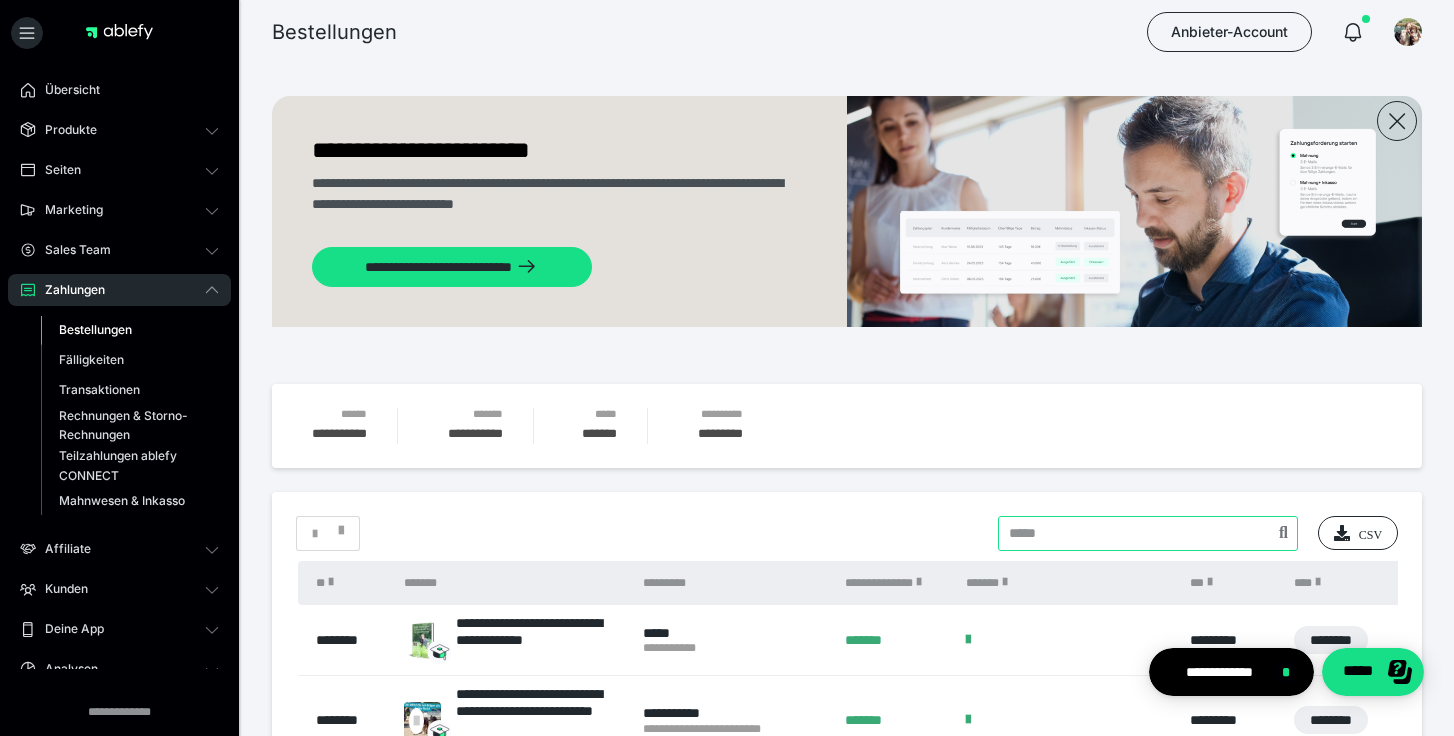 click at bounding box center (1148, 533) 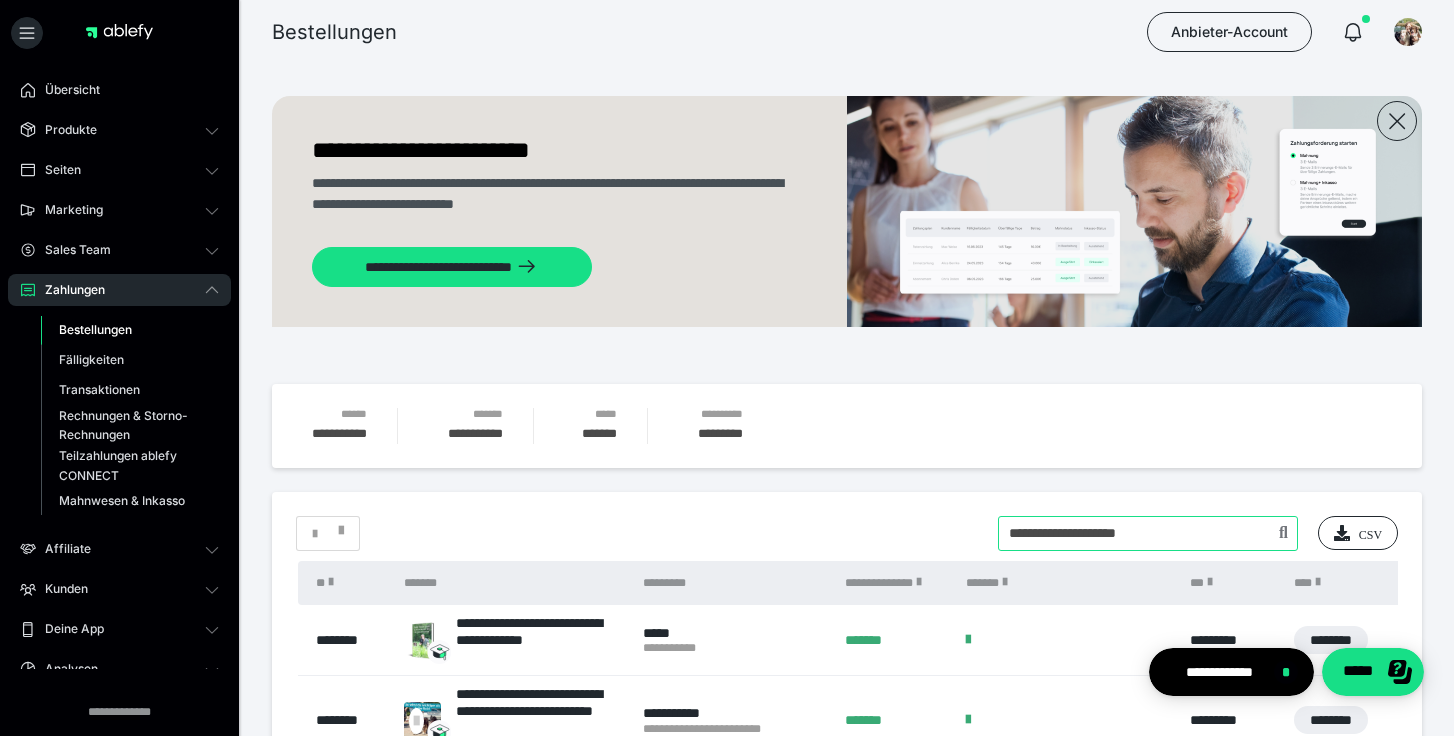 type on "**********" 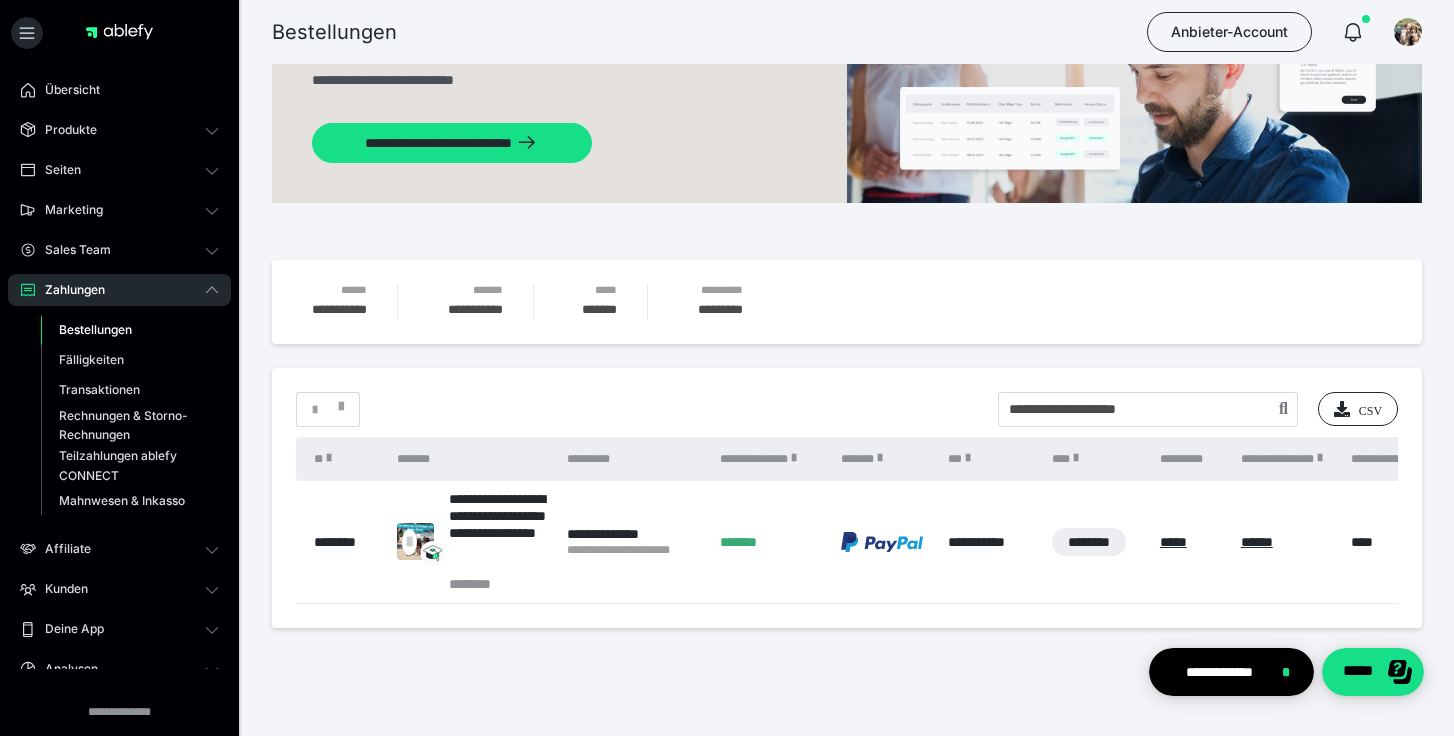 scroll, scrollTop: 140, scrollLeft: 0, axis: vertical 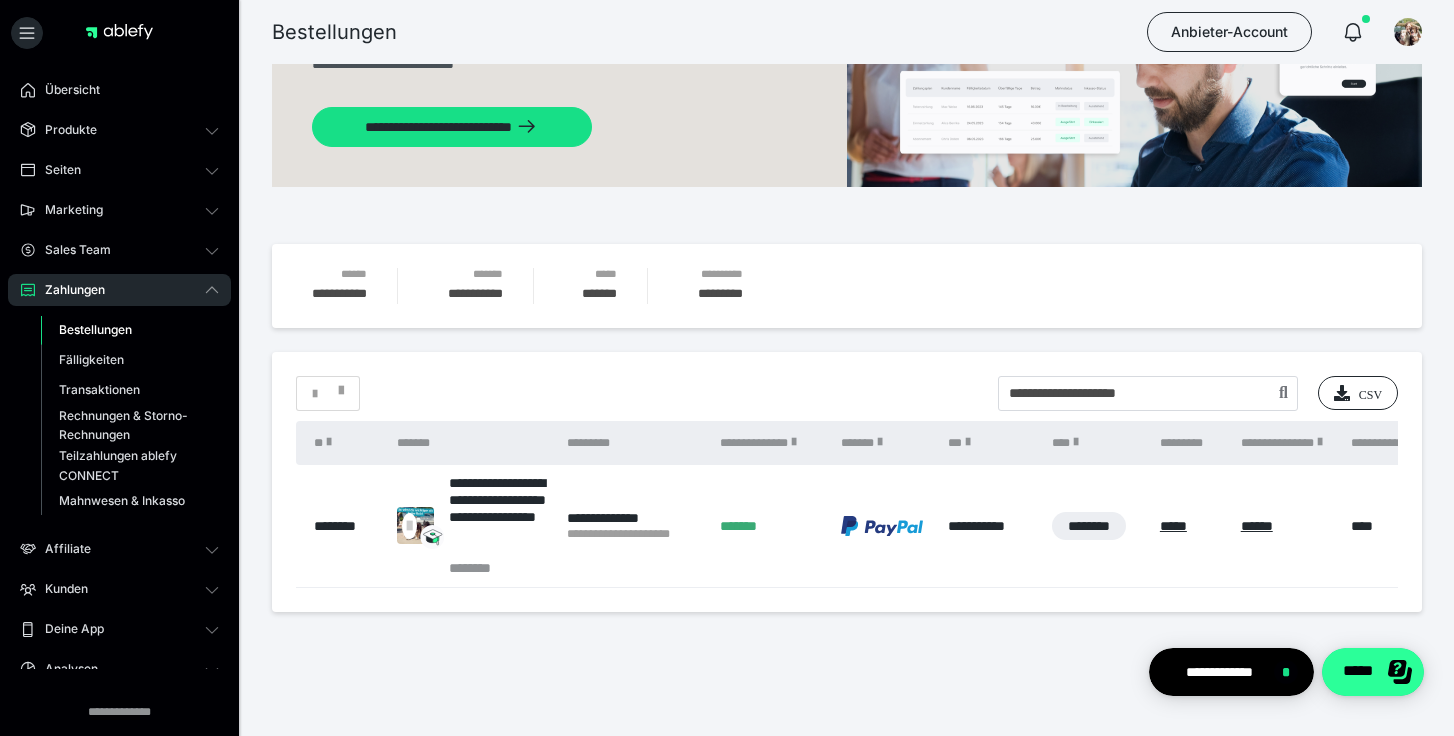 click 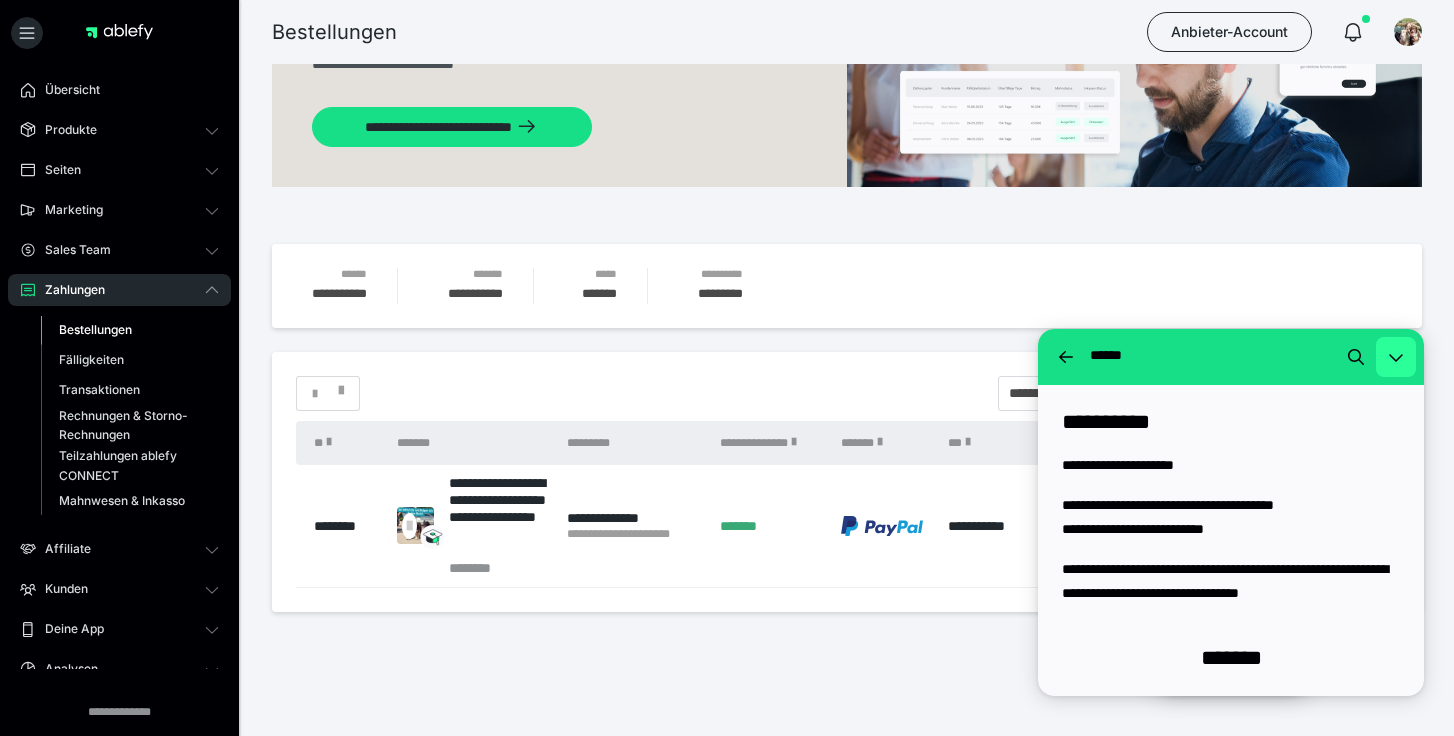 click at bounding box center (1396, 357) 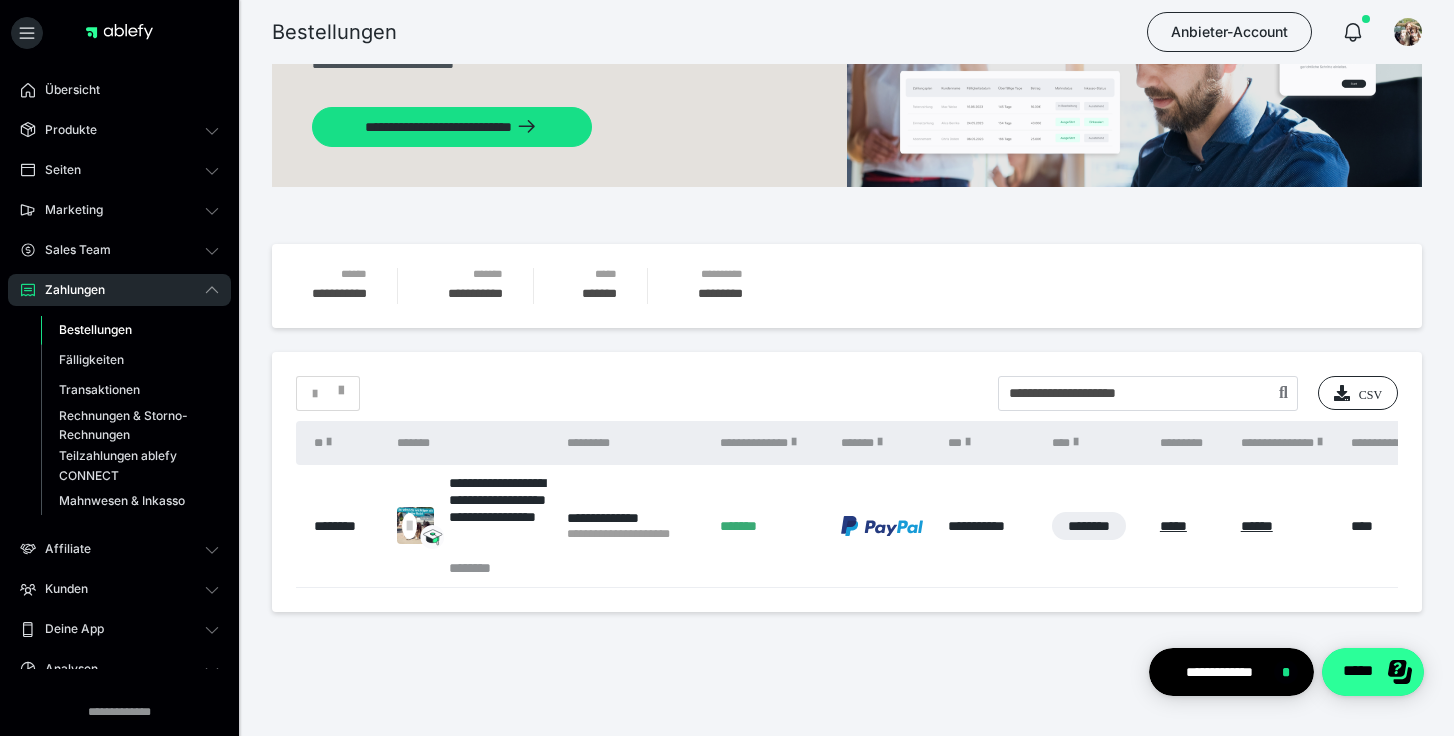click on "*****" 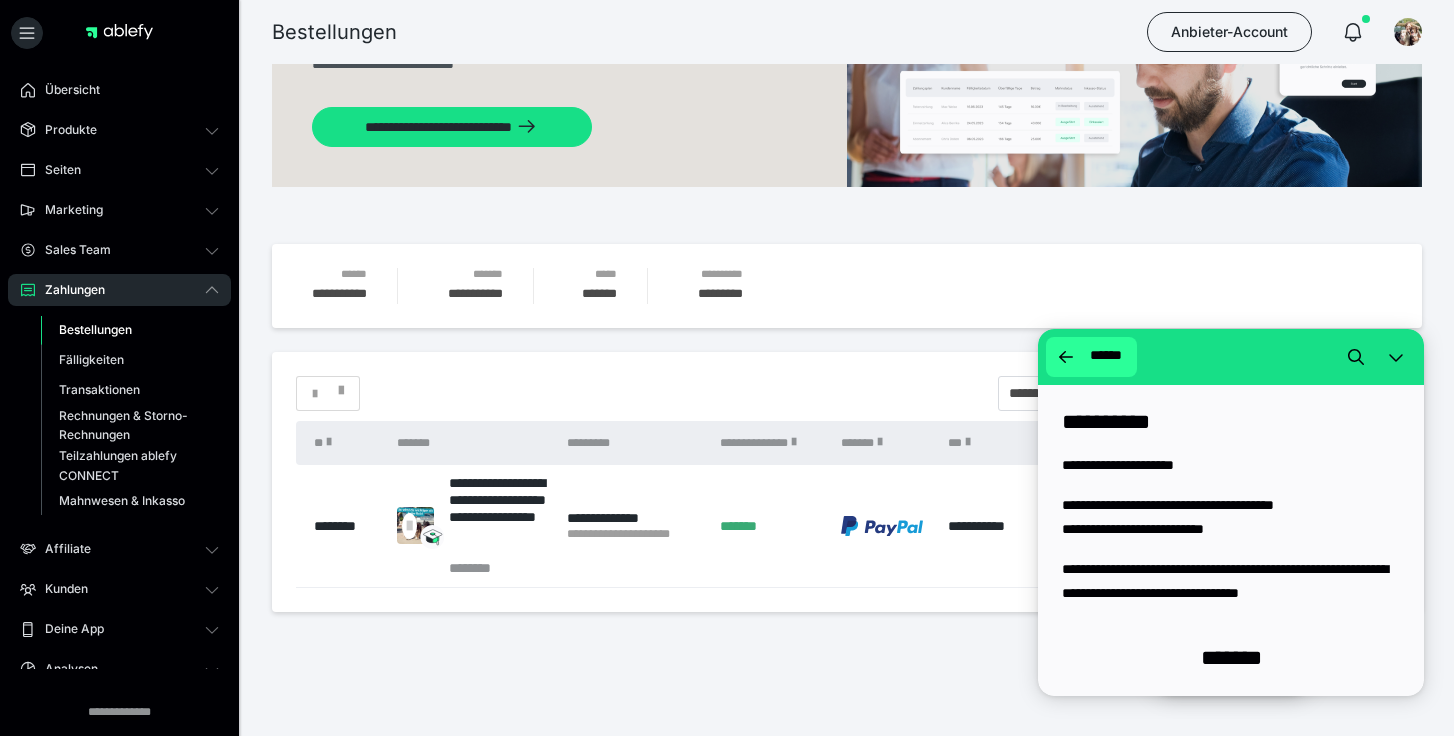 click 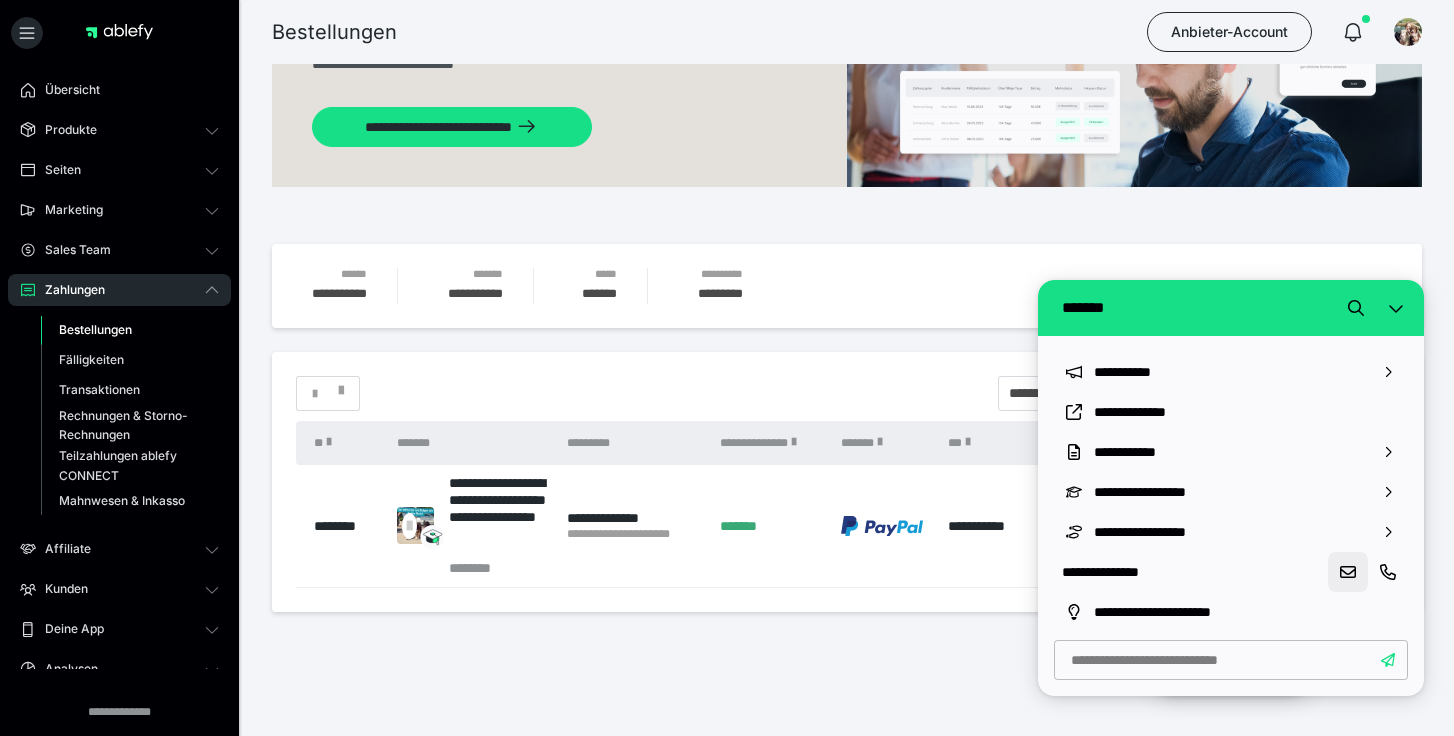click 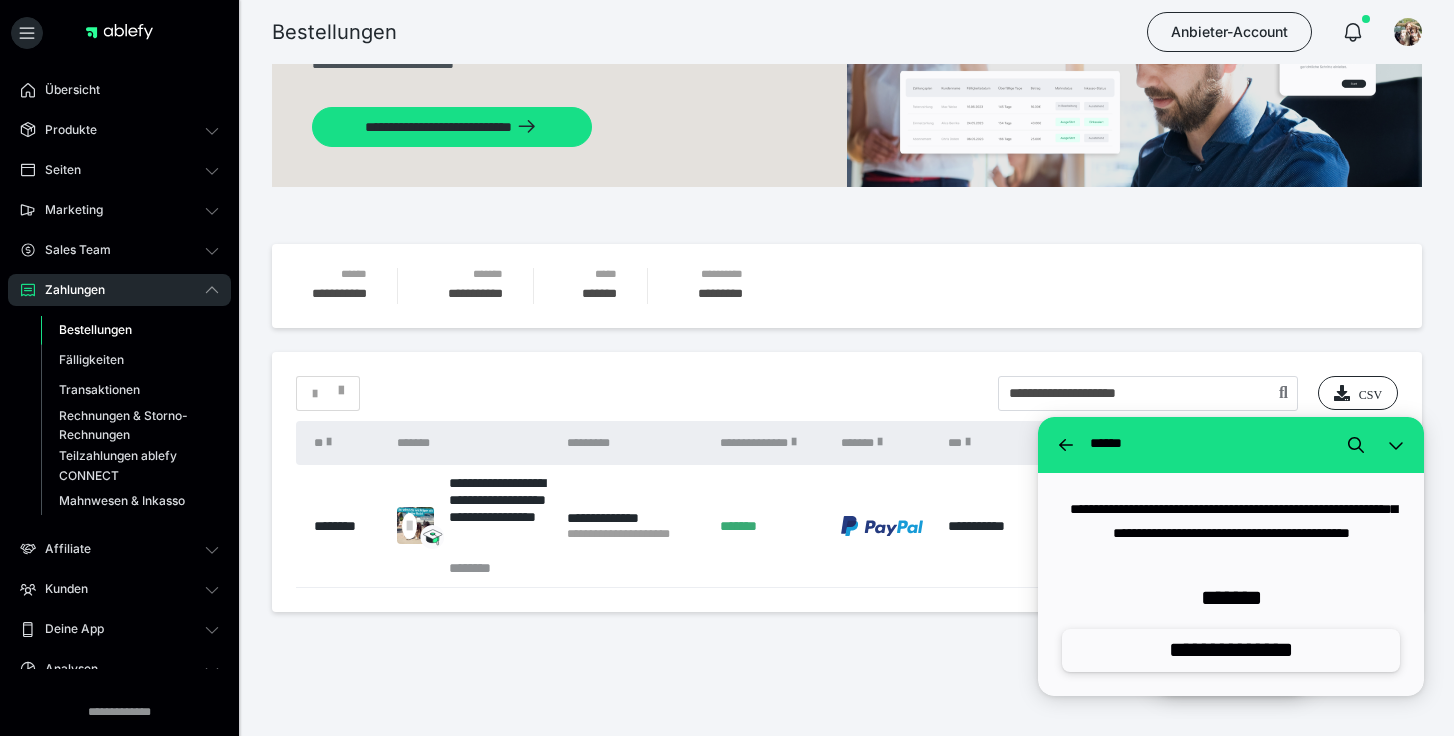 click on "**********" at bounding box center (1231, 650) 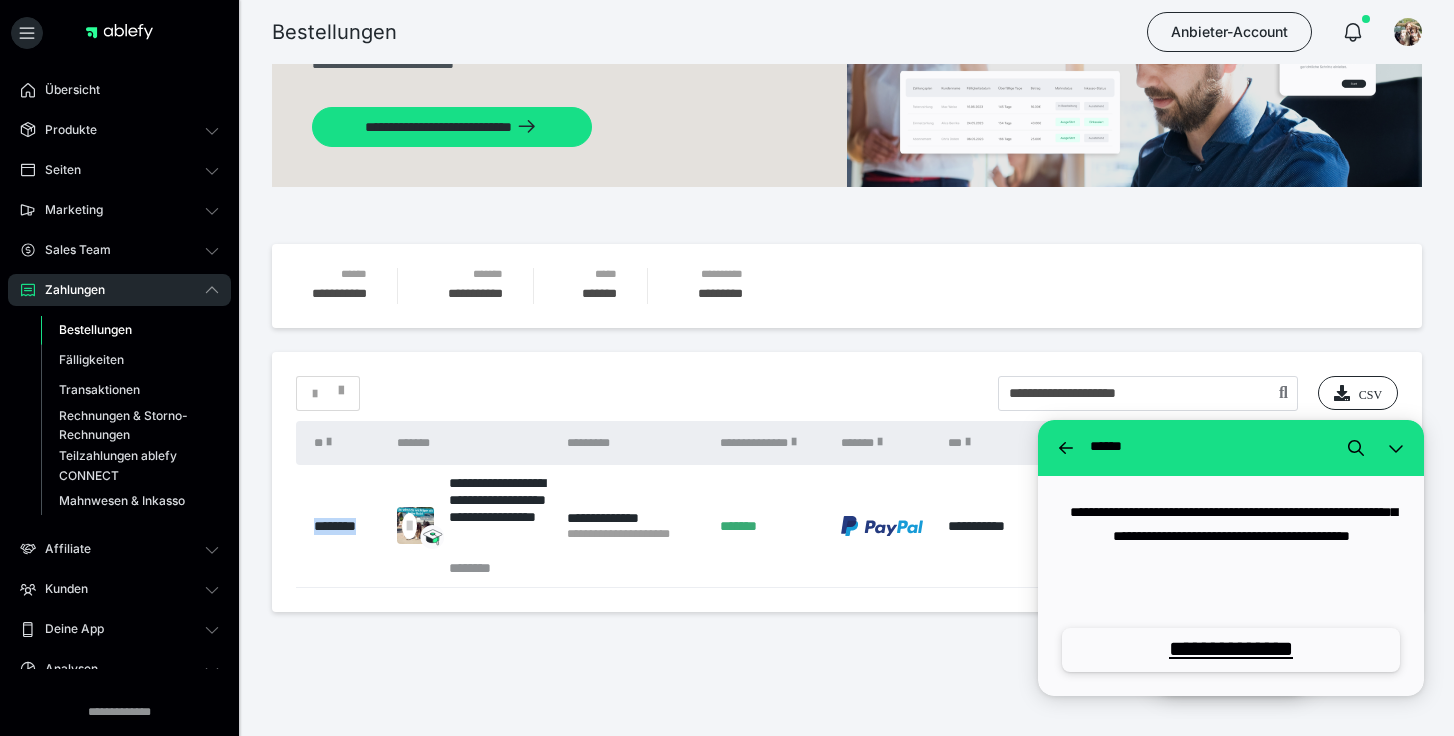 drag, startPoint x: 378, startPoint y: 524, endPoint x: 307, endPoint y: 524, distance: 71 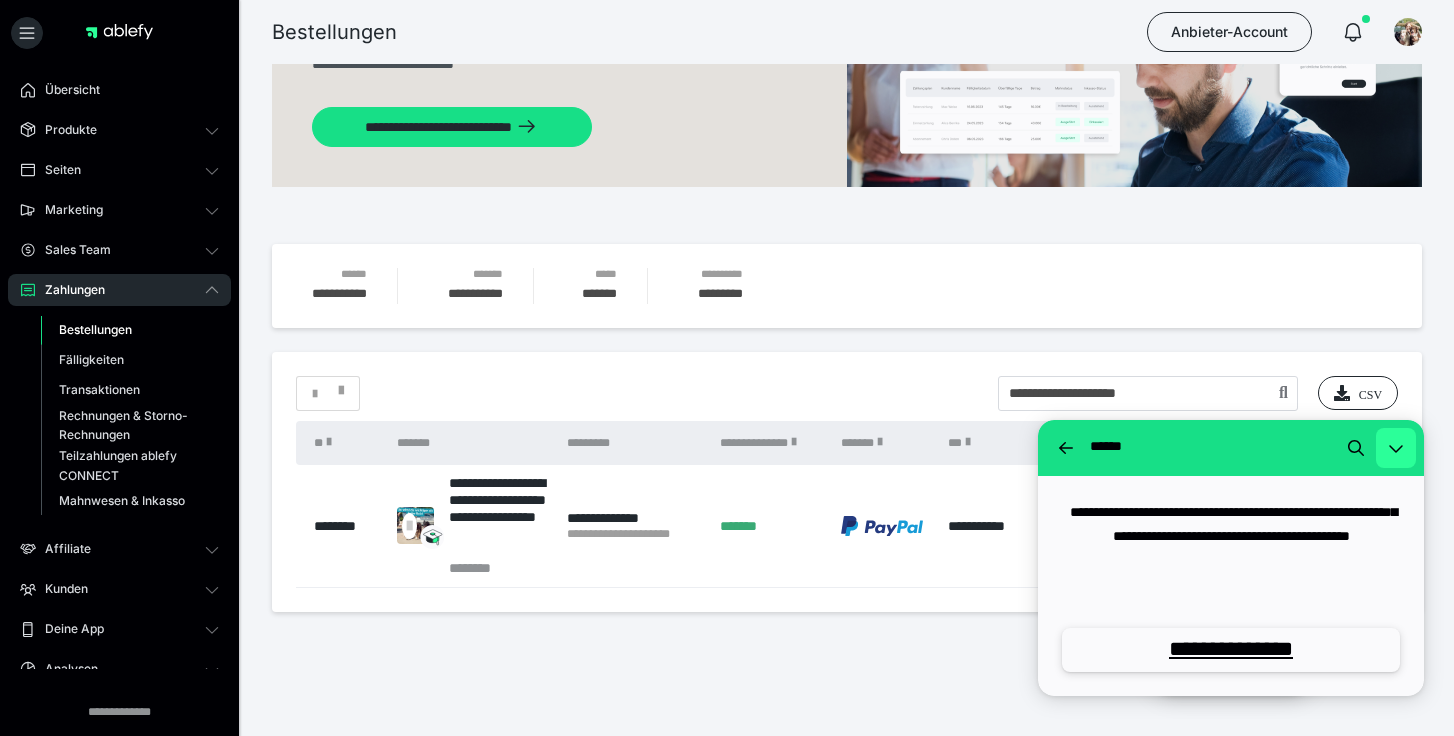 click 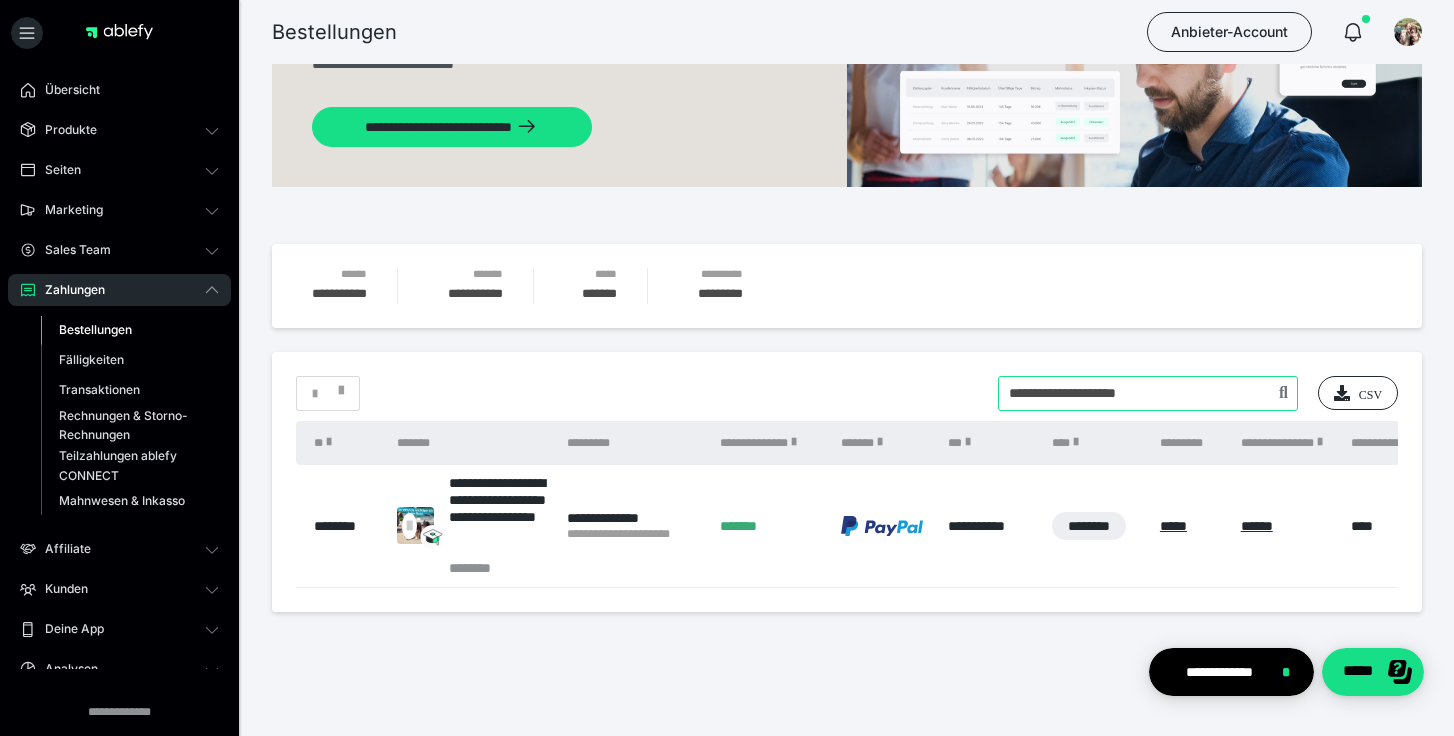 drag, startPoint x: 1208, startPoint y: 402, endPoint x: 813, endPoint y: 368, distance: 396.4606 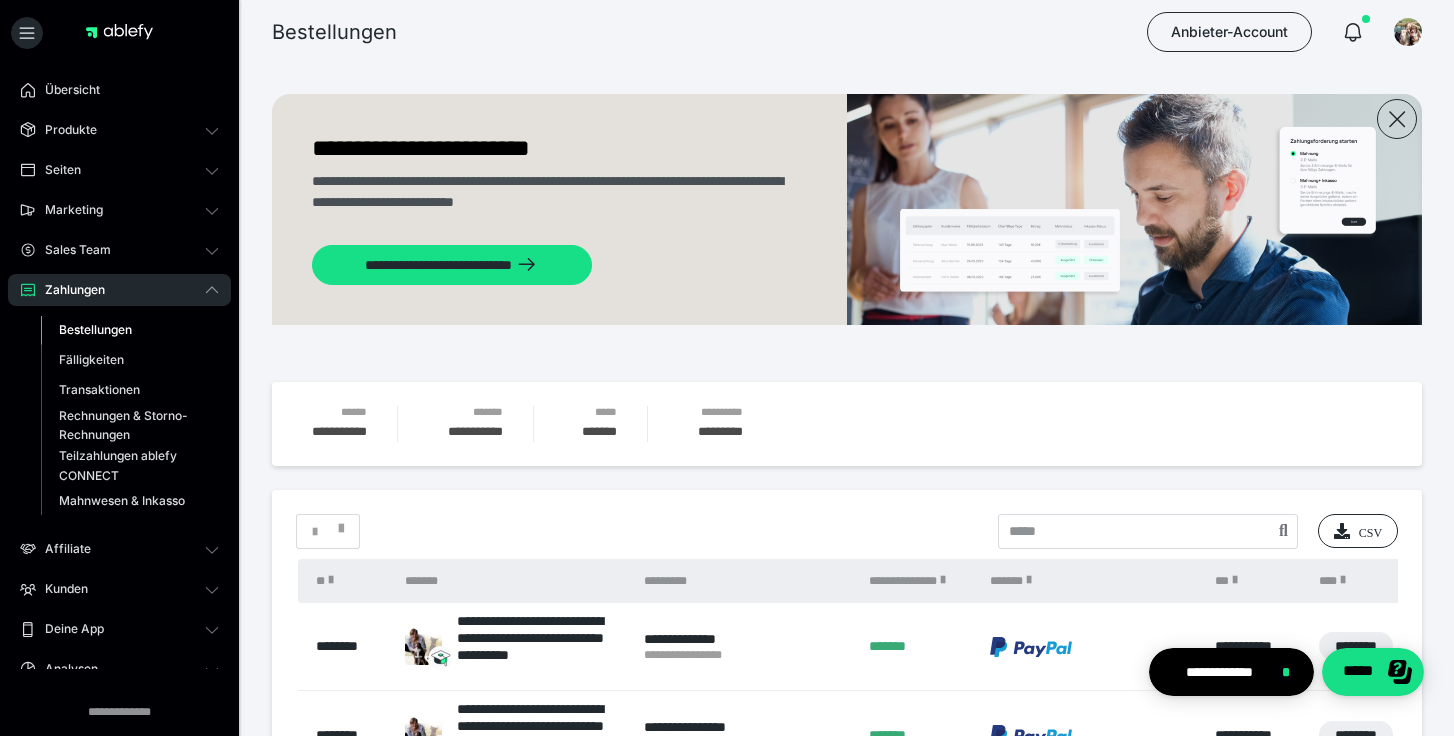scroll, scrollTop: 0, scrollLeft: 0, axis: both 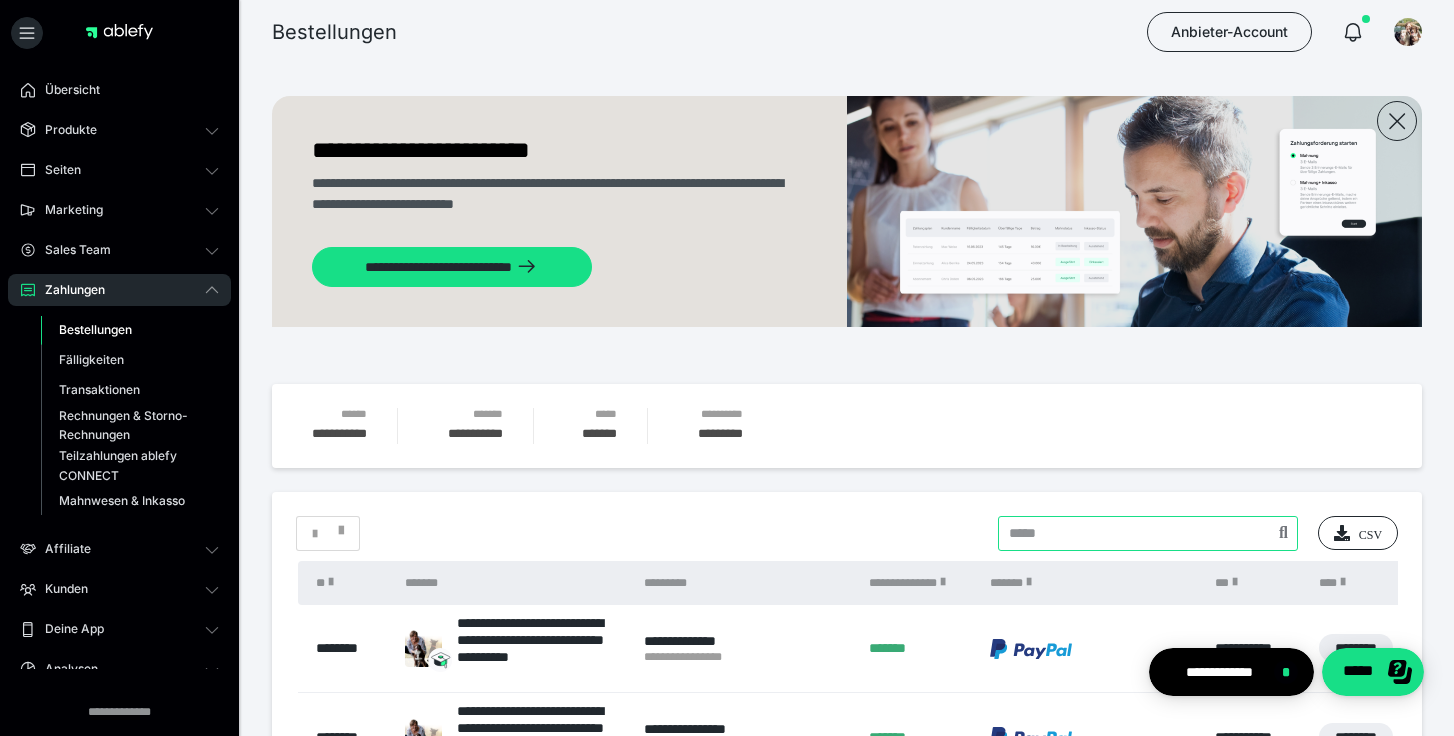 click at bounding box center (1148, 533) 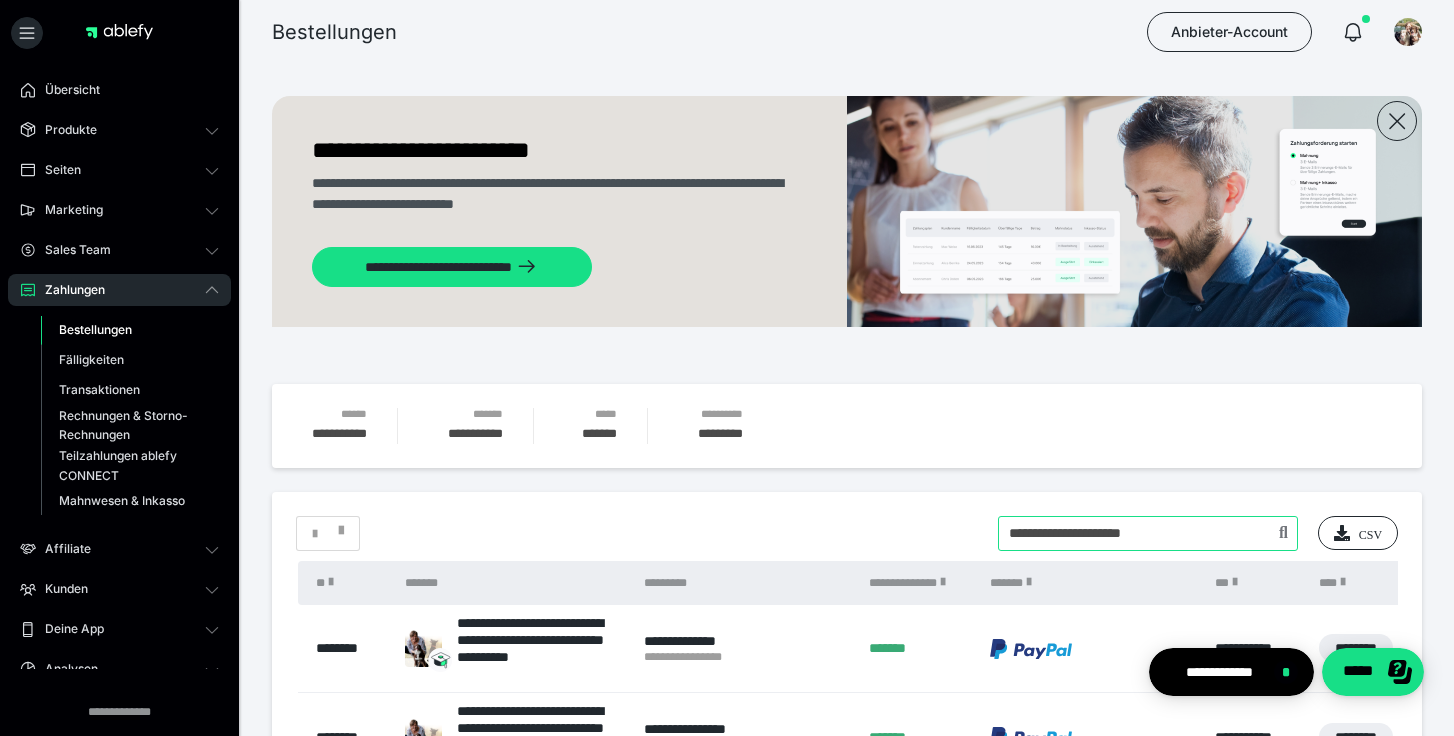 type on "**********" 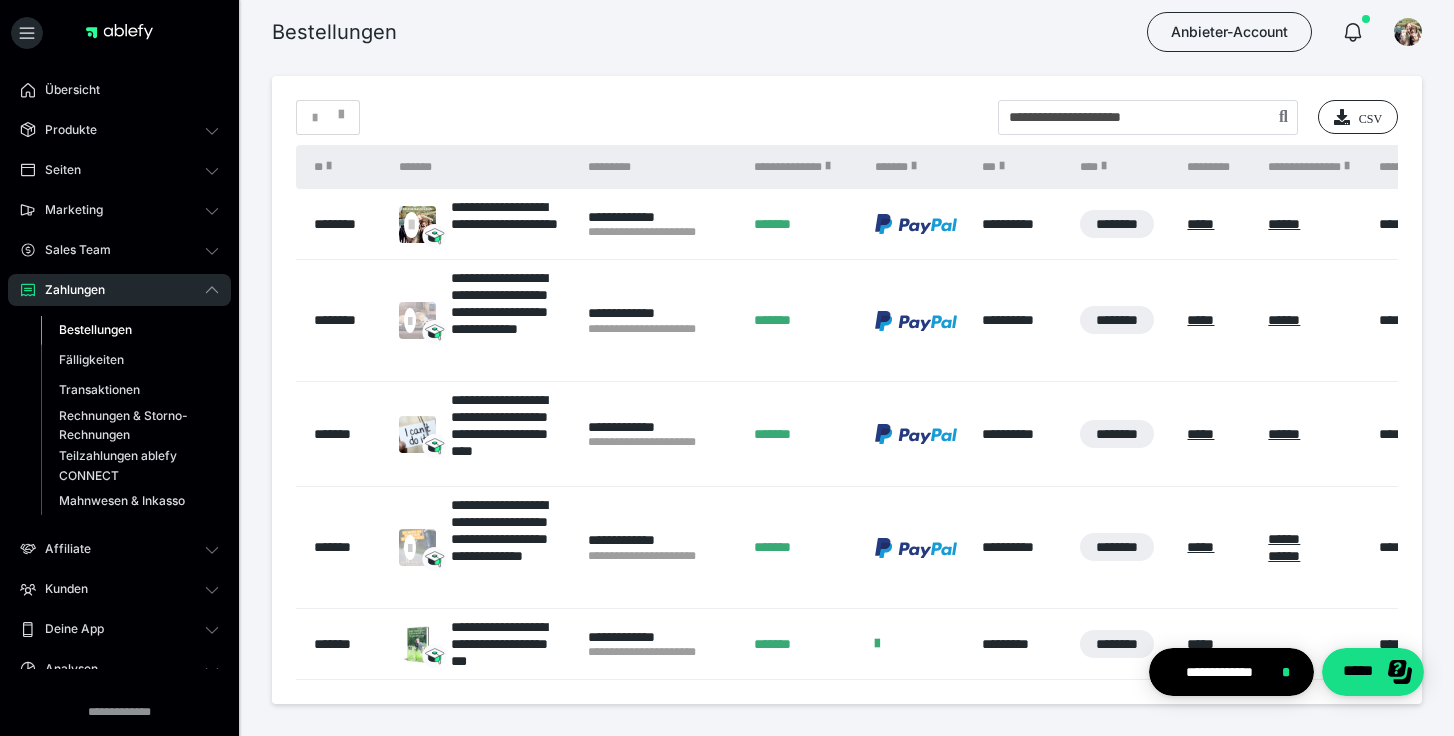 scroll, scrollTop: 419, scrollLeft: 0, axis: vertical 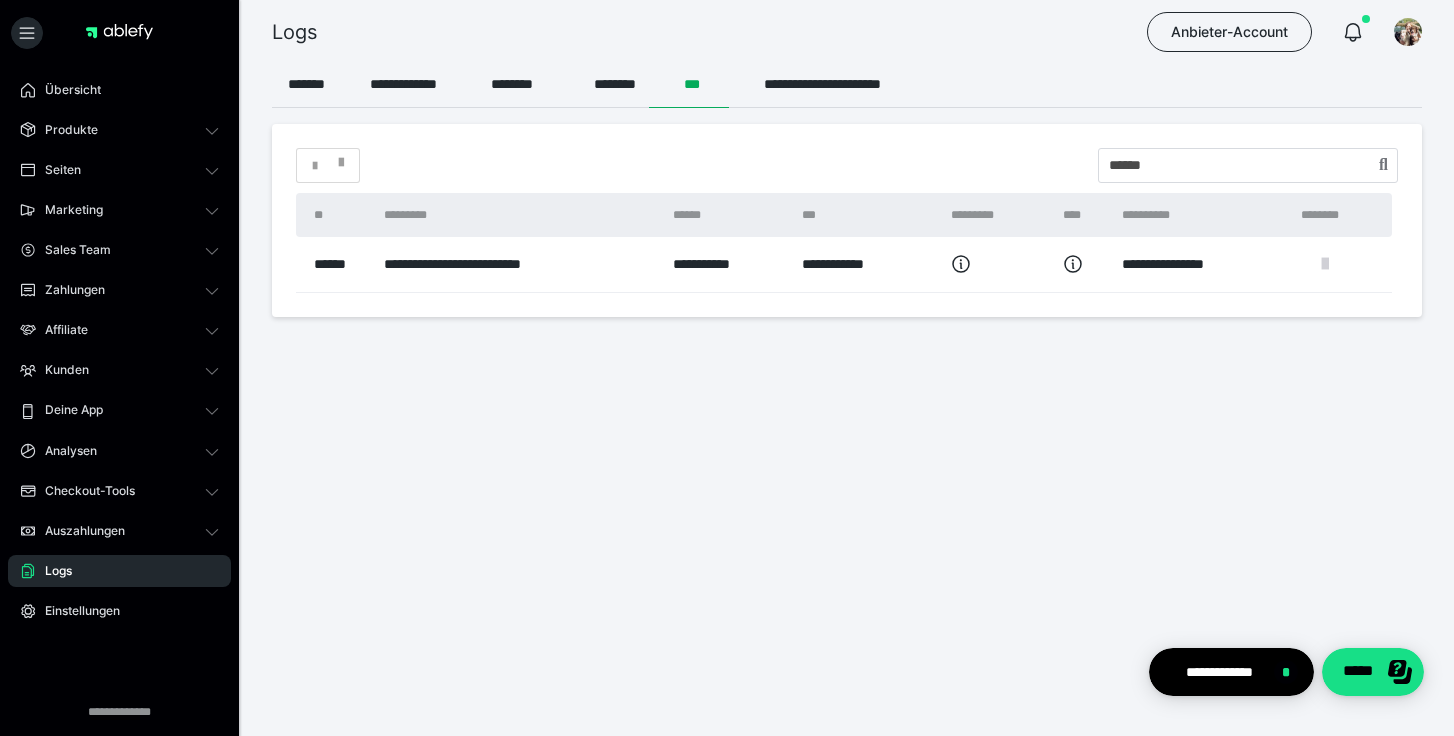 click at bounding box center [1325, 264] 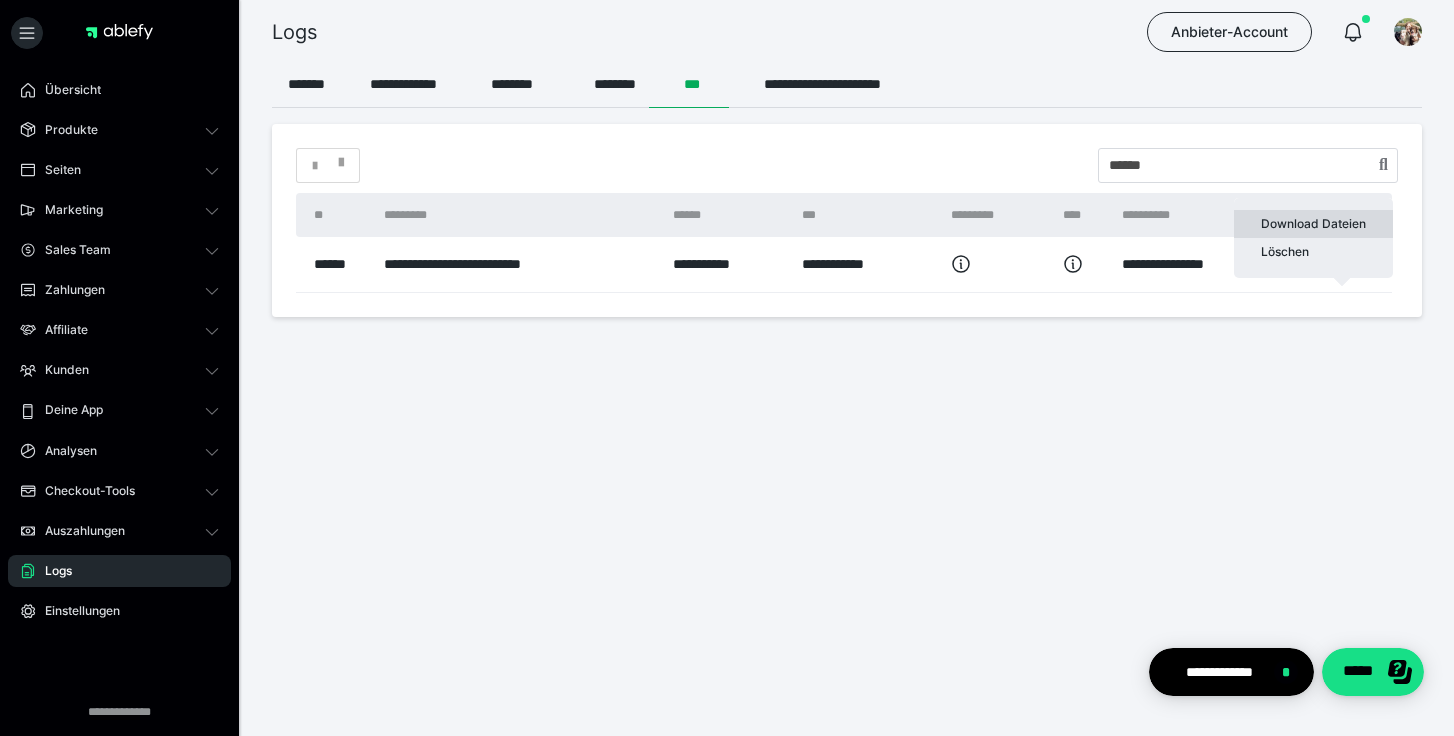 click on "Download Dateien" at bounding box center [1313, 224] 